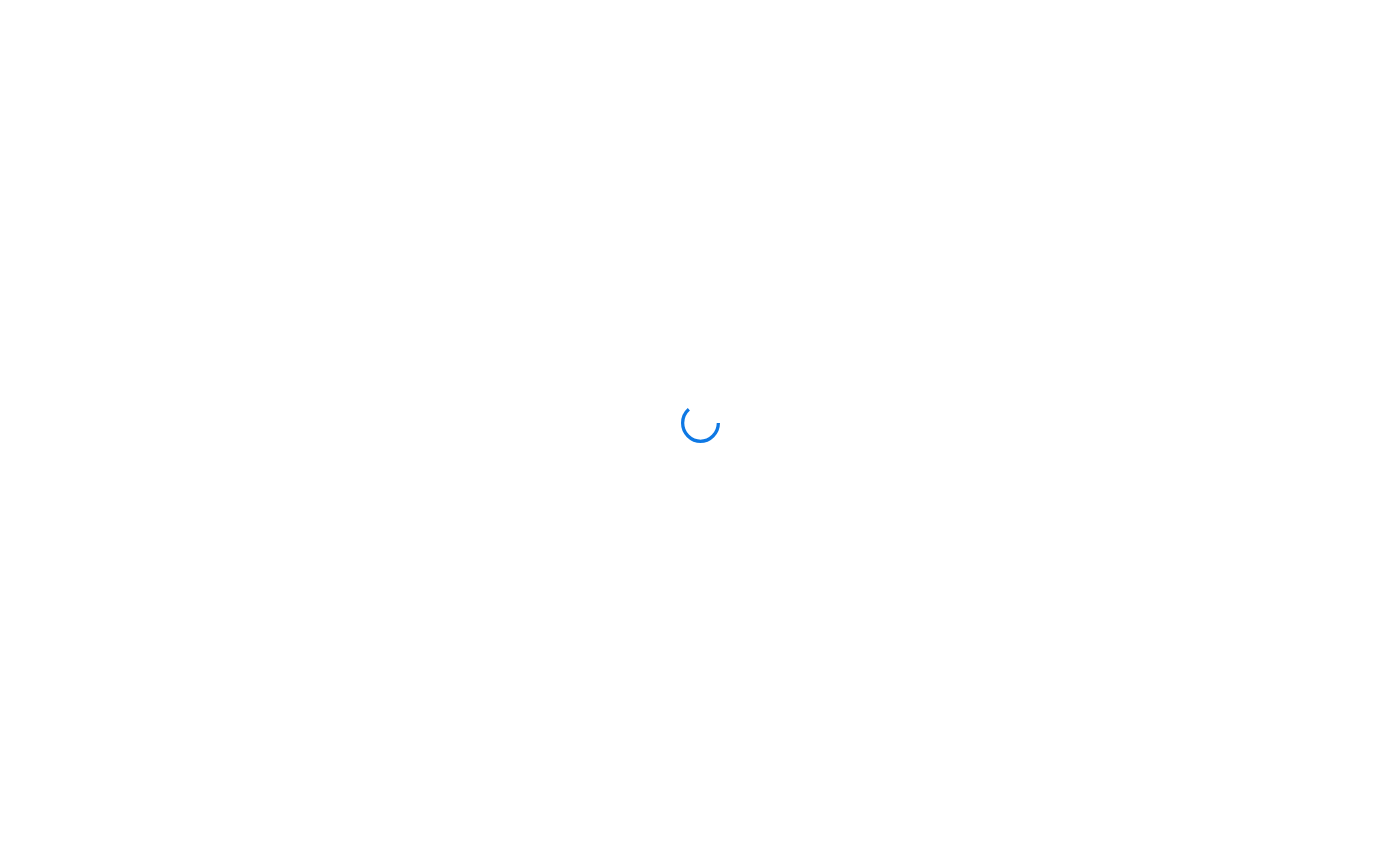 scroll, scrollTop: 0, scrollLeft: 0, axis: both 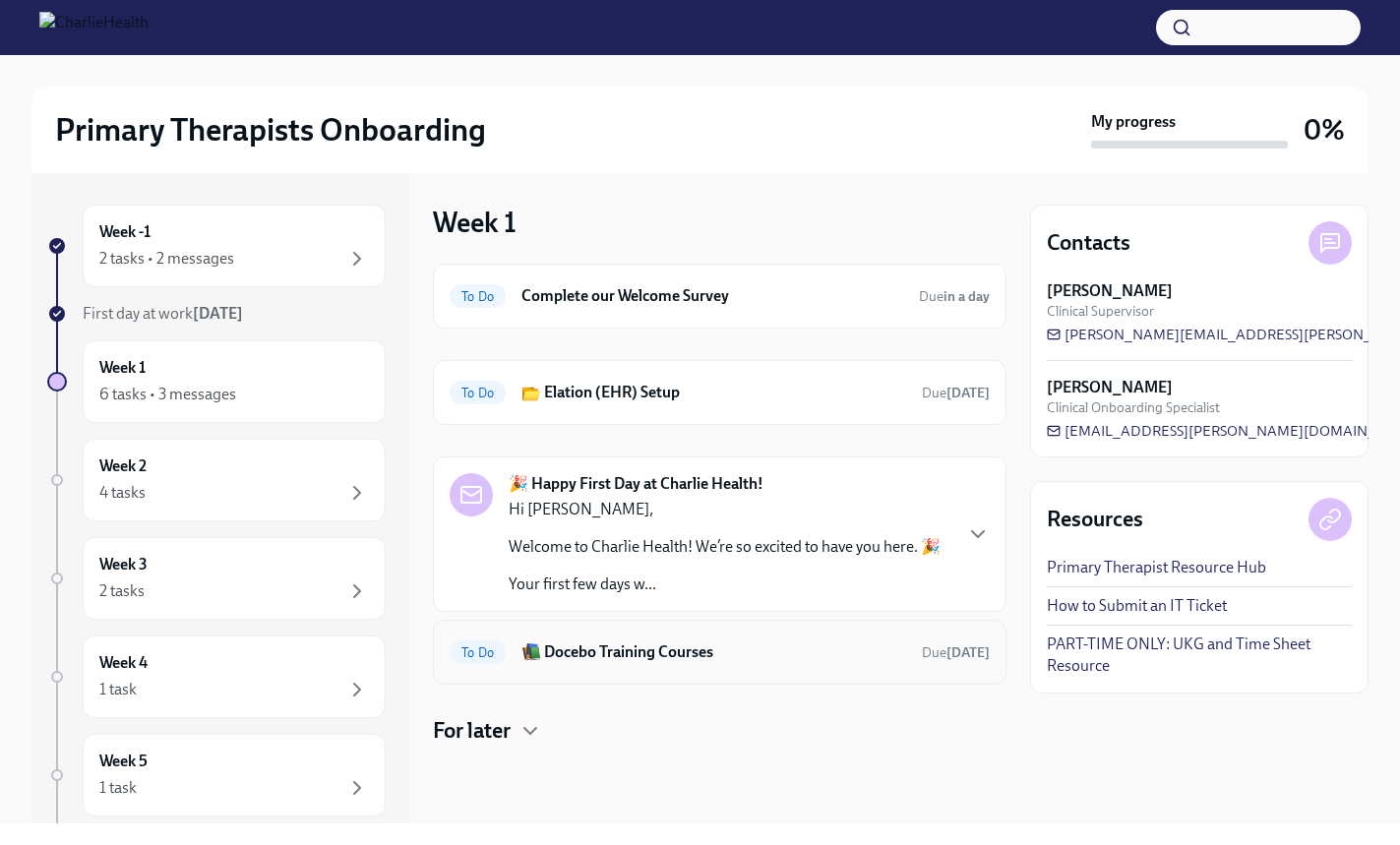 click on "📚 Docebo Training Courses" at bounding box center (713, 652) 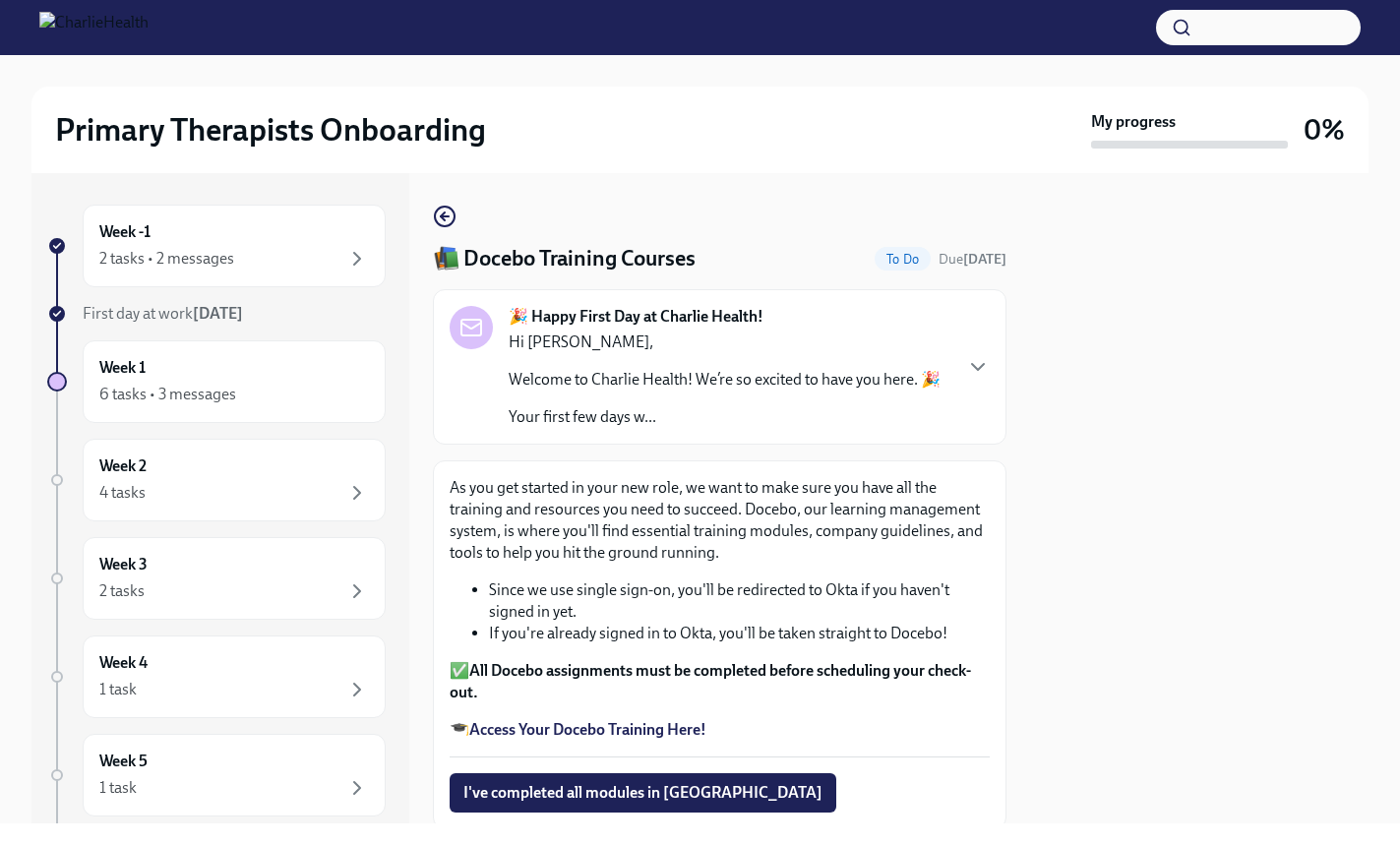 scroll, scrollTop: 69, scrollLeft: 0, axis: vertical 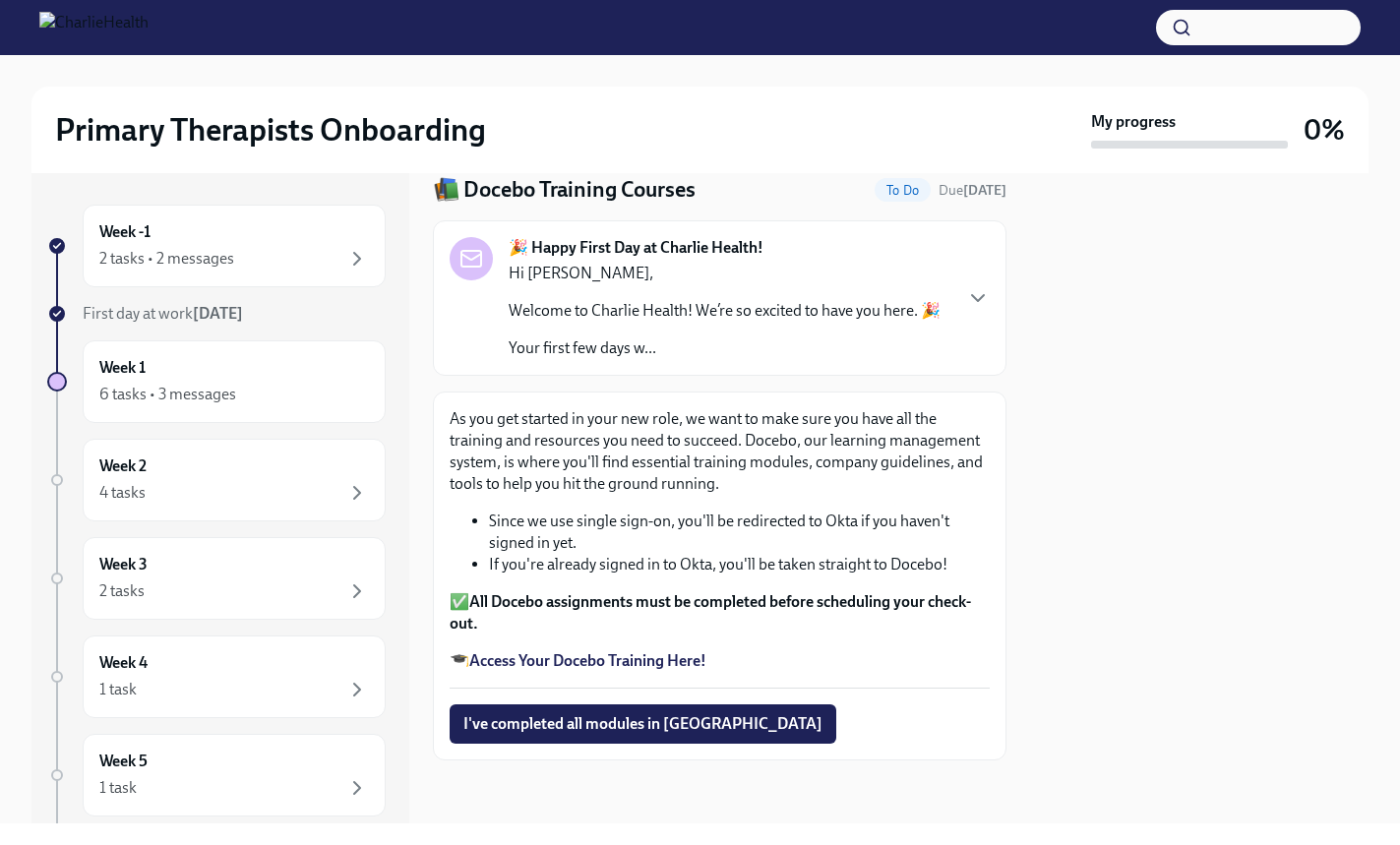 click on "Access Your Docebo Training Here!" at bounding box center (587, 660) 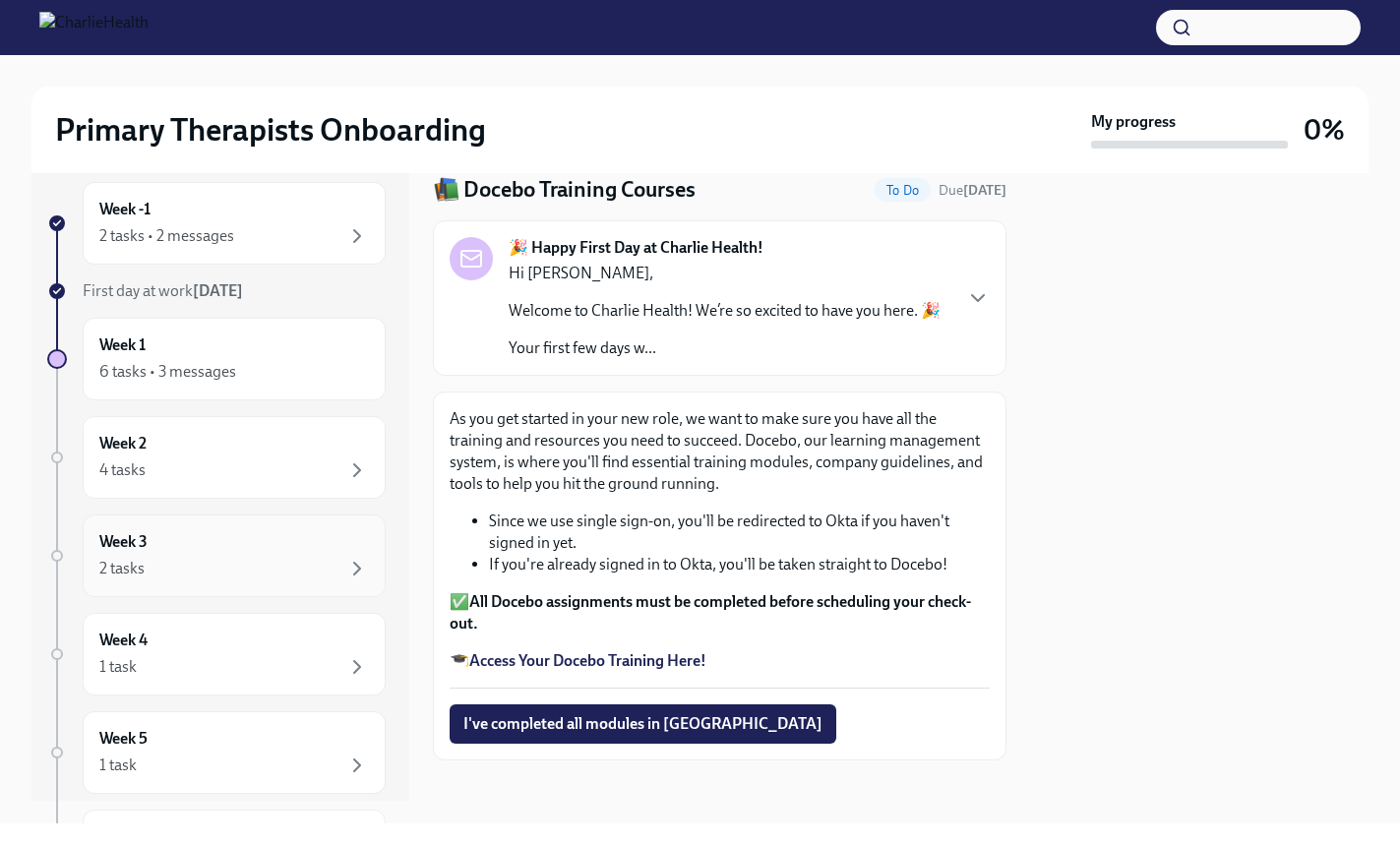 scroll, scrollTop: 25, scrollLeft: 0, axis: vertical 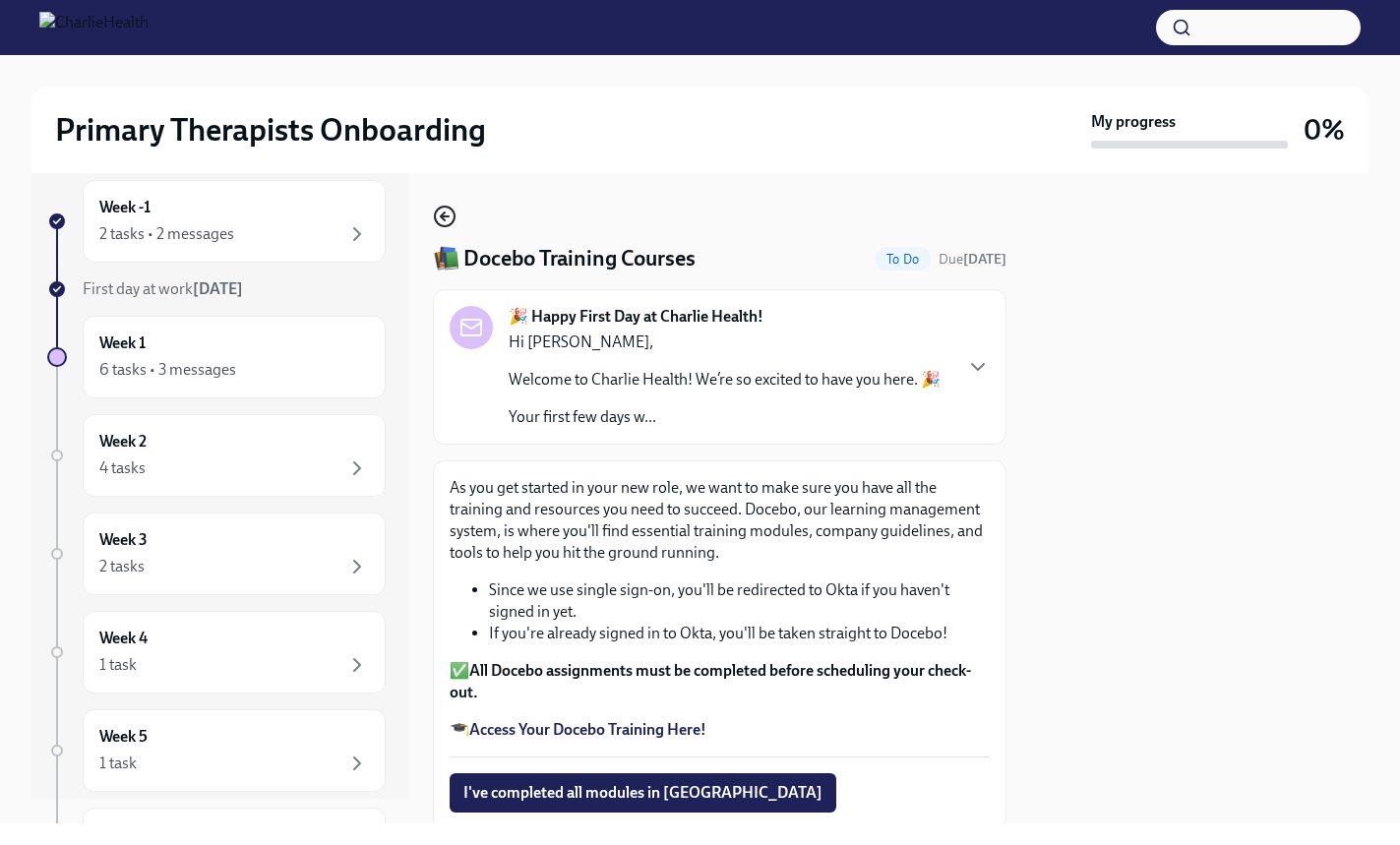 click 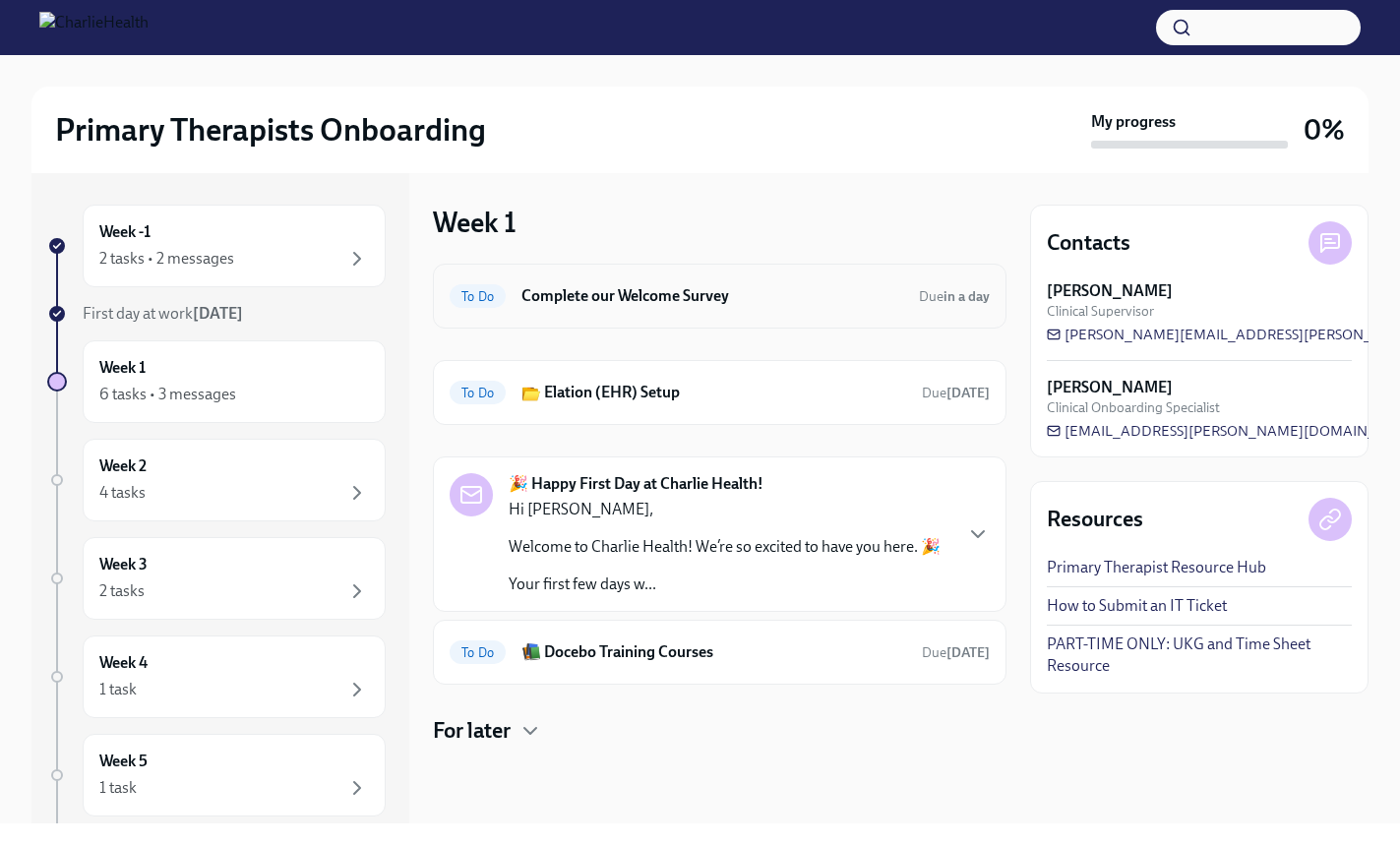 click on "Complete our Welcome Survey" at bounding box center (712, 296) 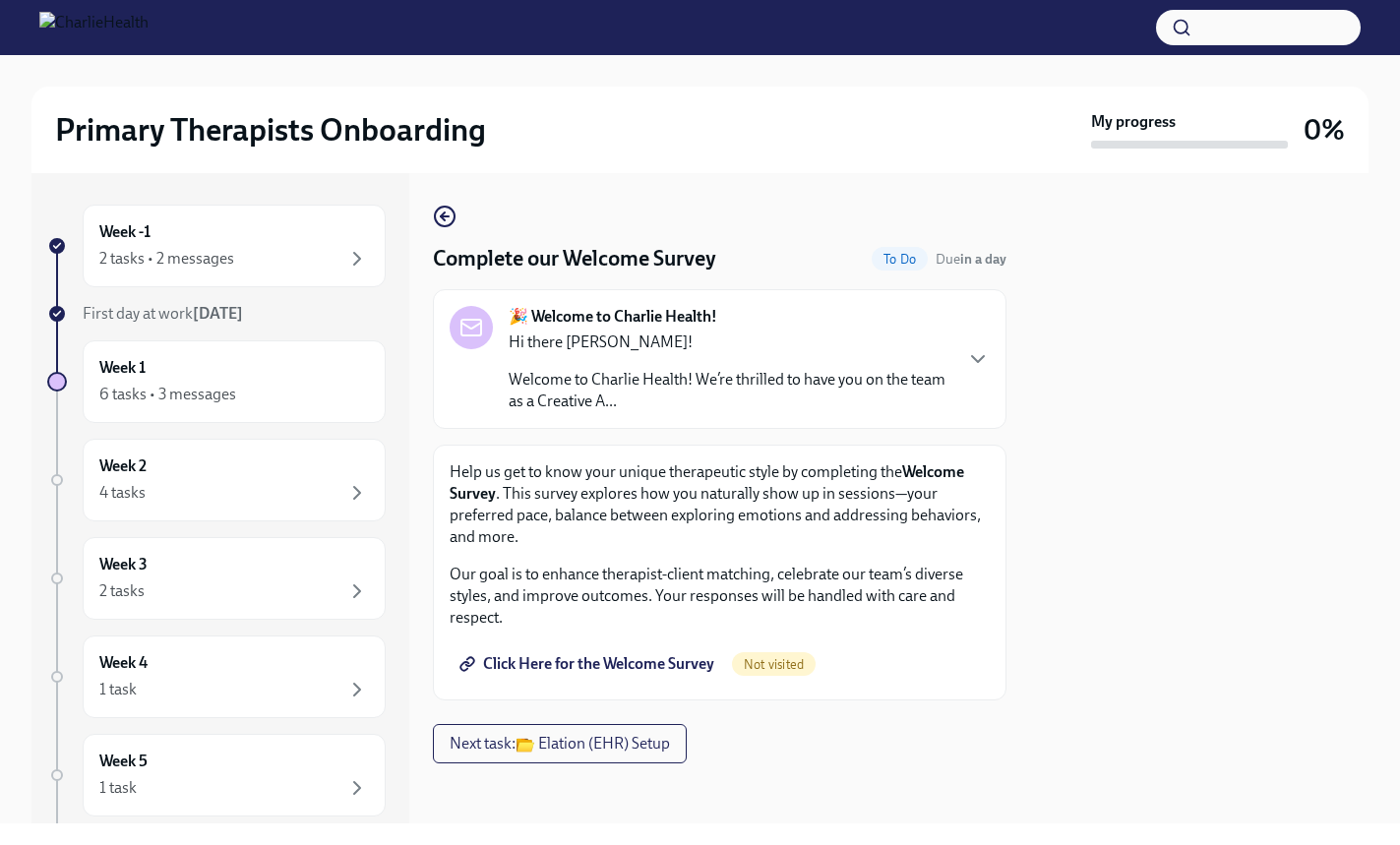 click on "Click Here for the Welcome Survey" at bounding box center (588, 664) 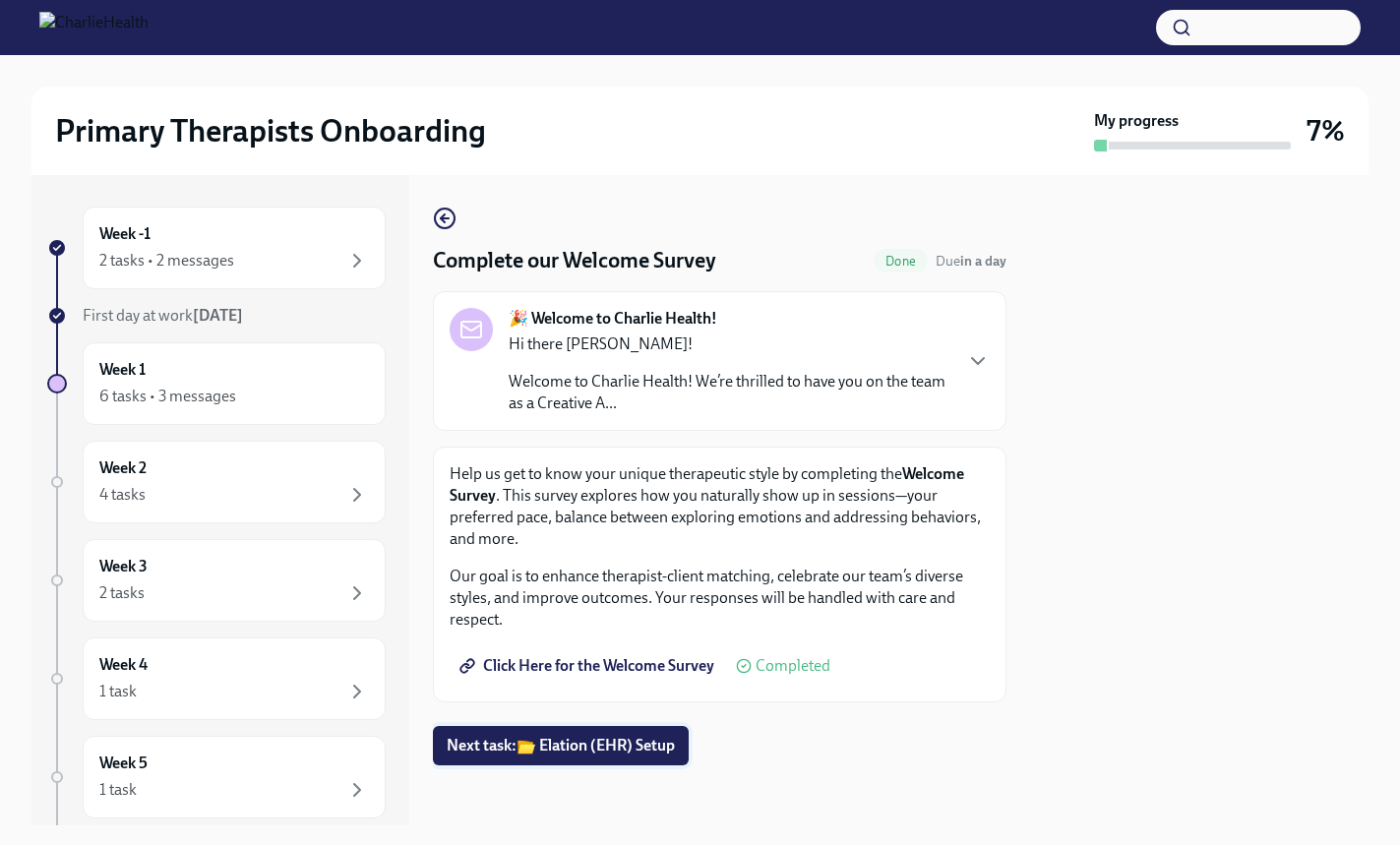 click on "Next task :  📂 Elation (EHR) Setup" at bounding box center (561, 746) 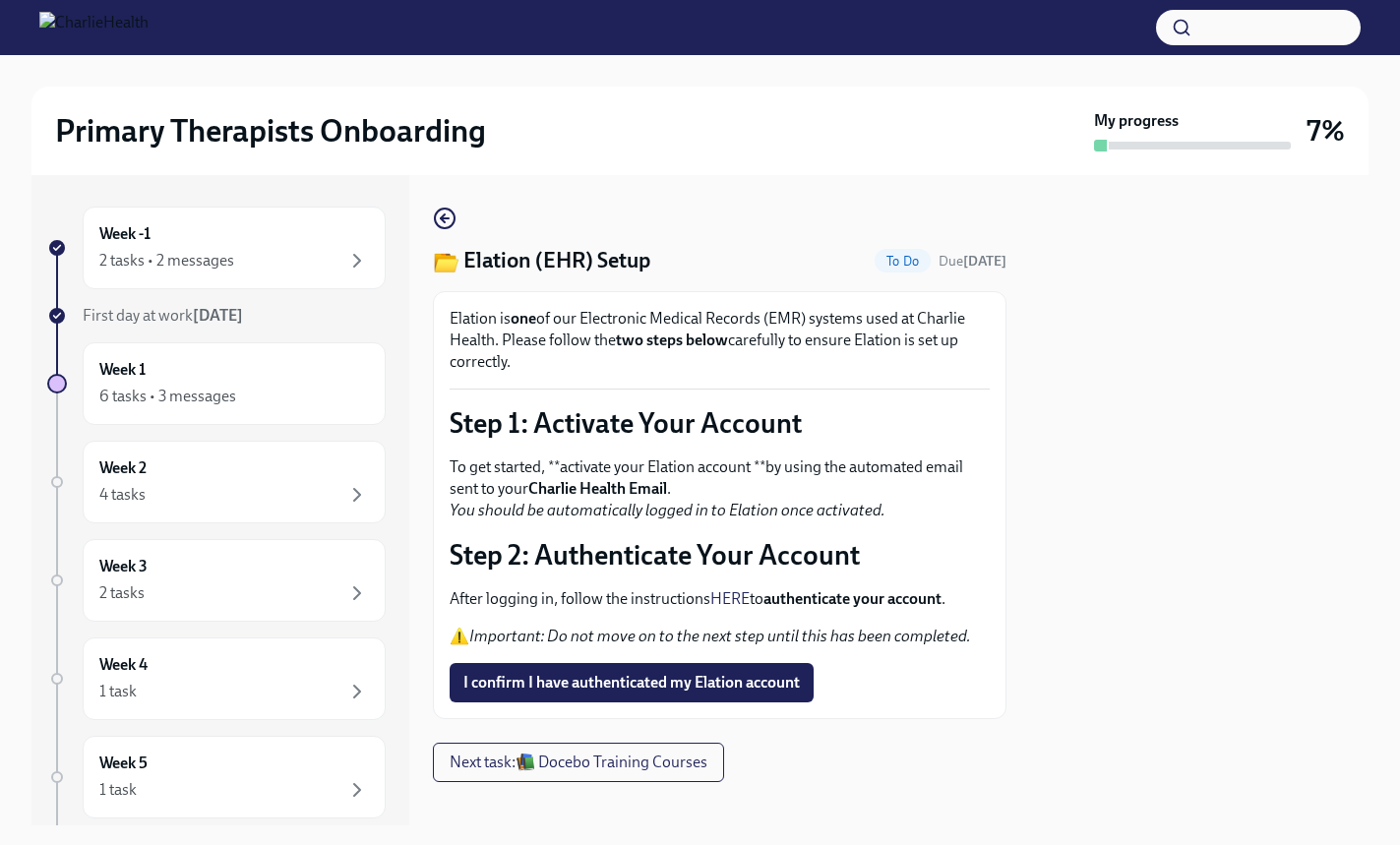 scroll, scrollTop: 20, scrollLeft: 0, axis: vertical 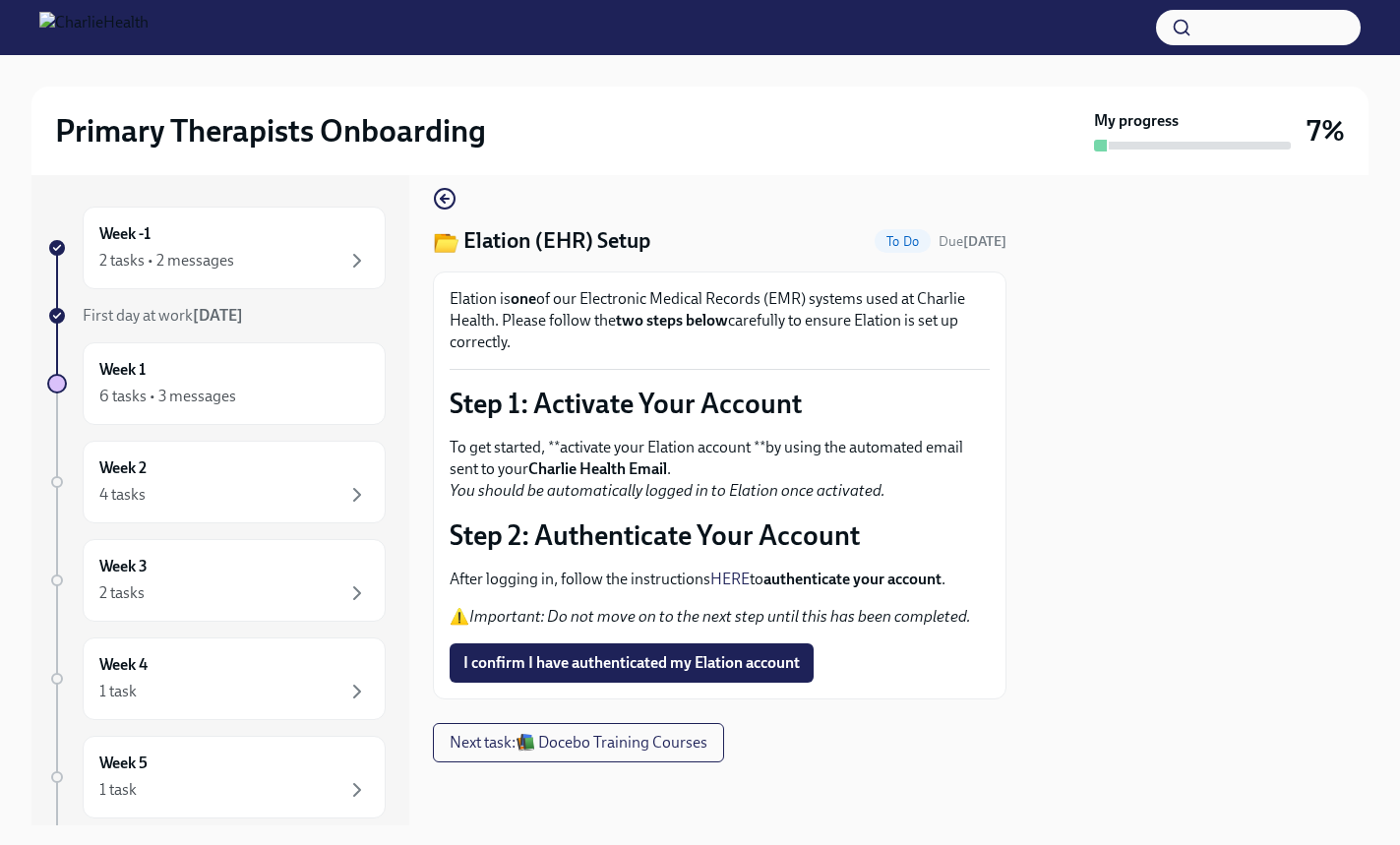 click on "authenticate your account" at bounding box center (852, 578) 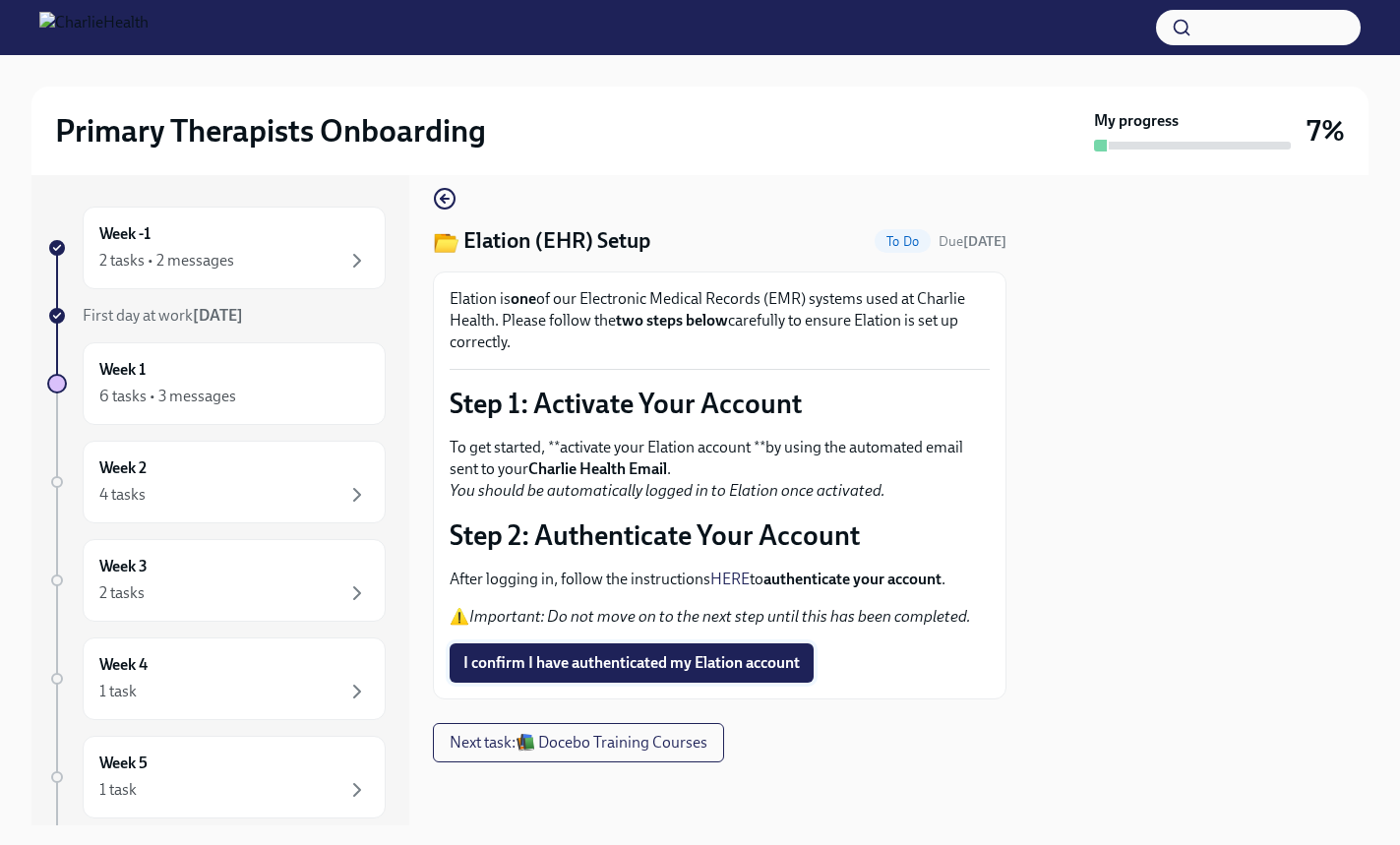 click on "I confirm I have authenticated my Elation account" at bounding box center [632, 663] 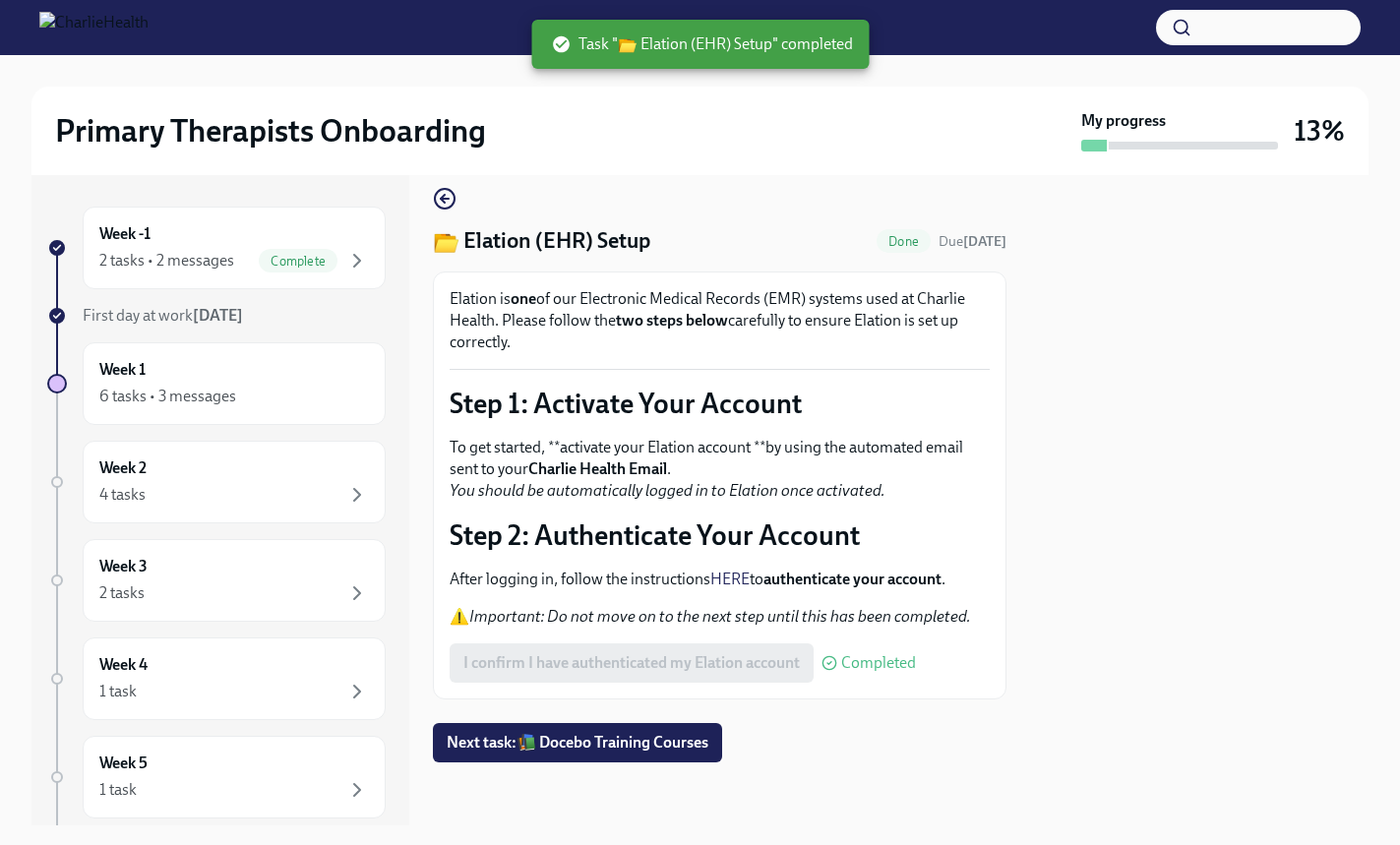 scroll, scrollTop: 0, scrollLeft: 0, axis: both 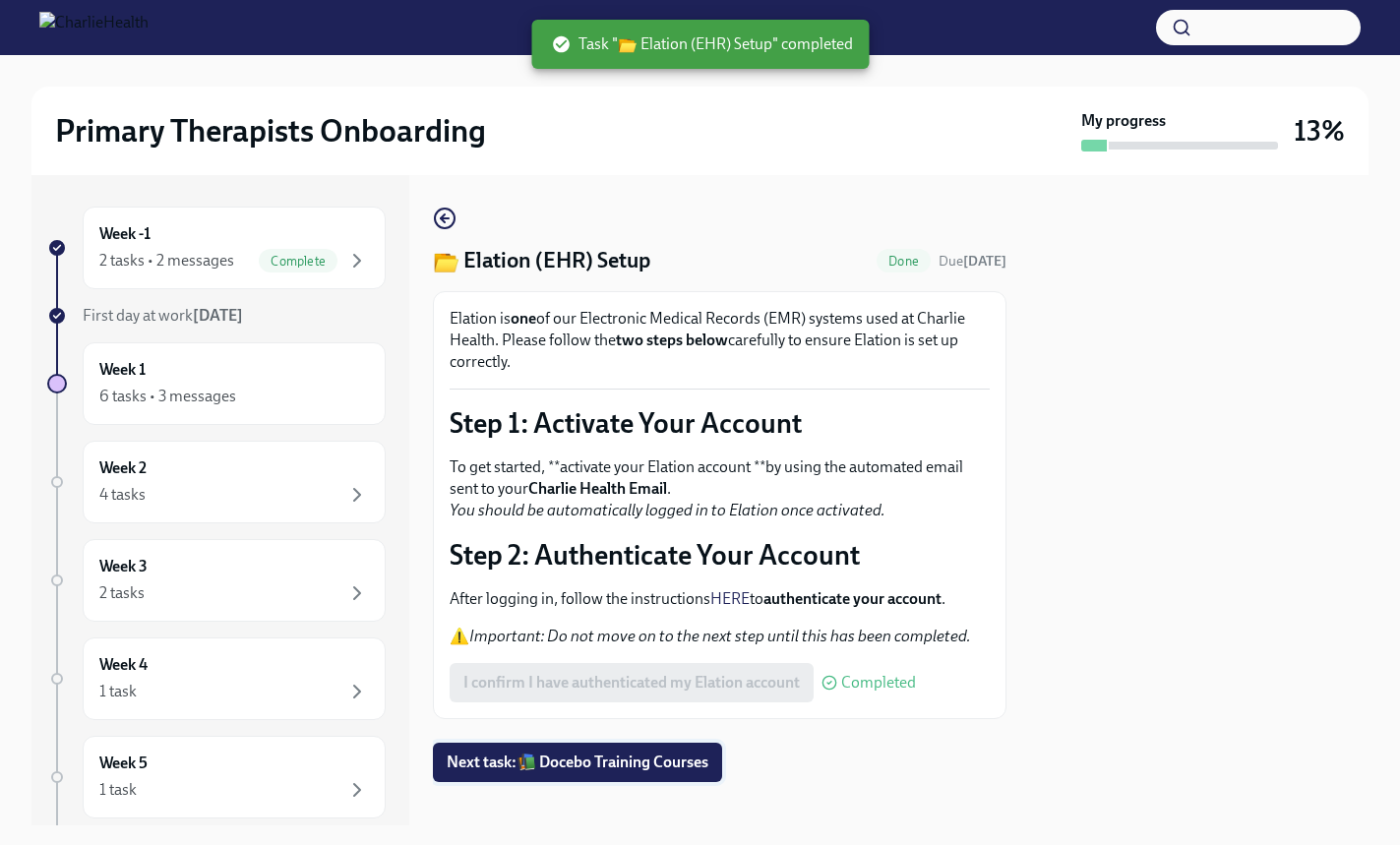 click on "Next task :  📚 Docebo Training Courses" at bounding box center [578, 762] 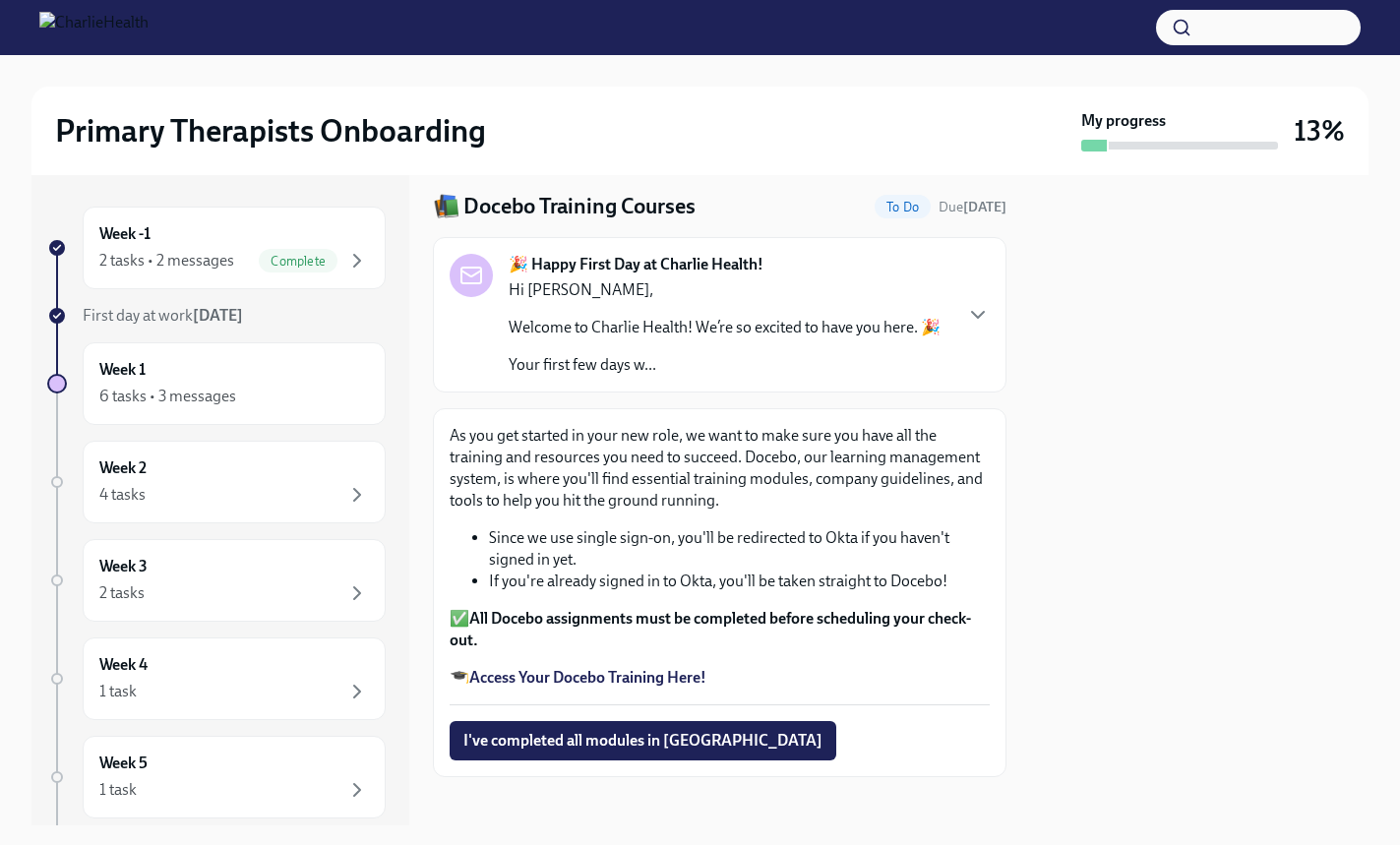 scroll, scrollTop: 58, scrollLeft: 0, axis: vertical 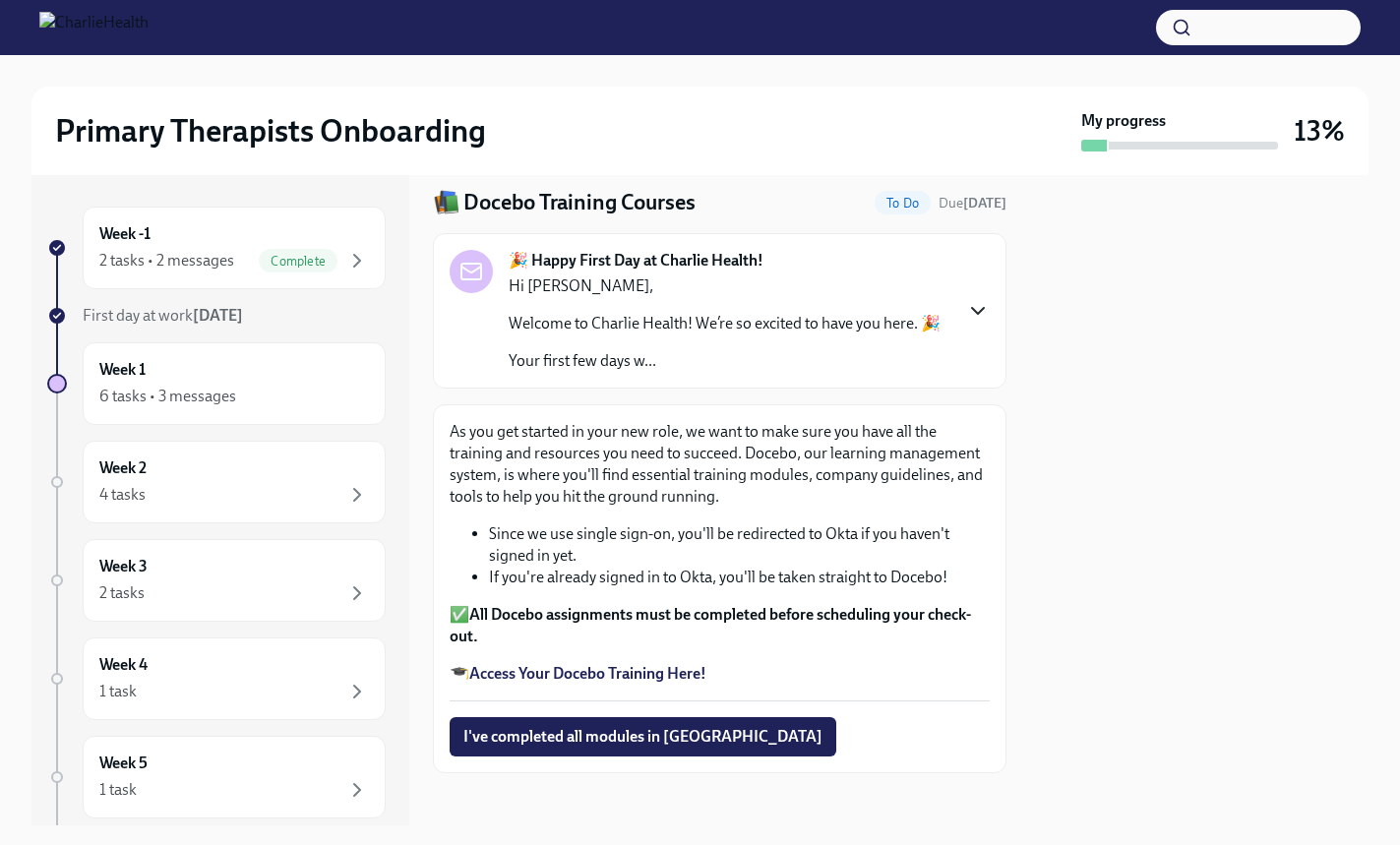 click 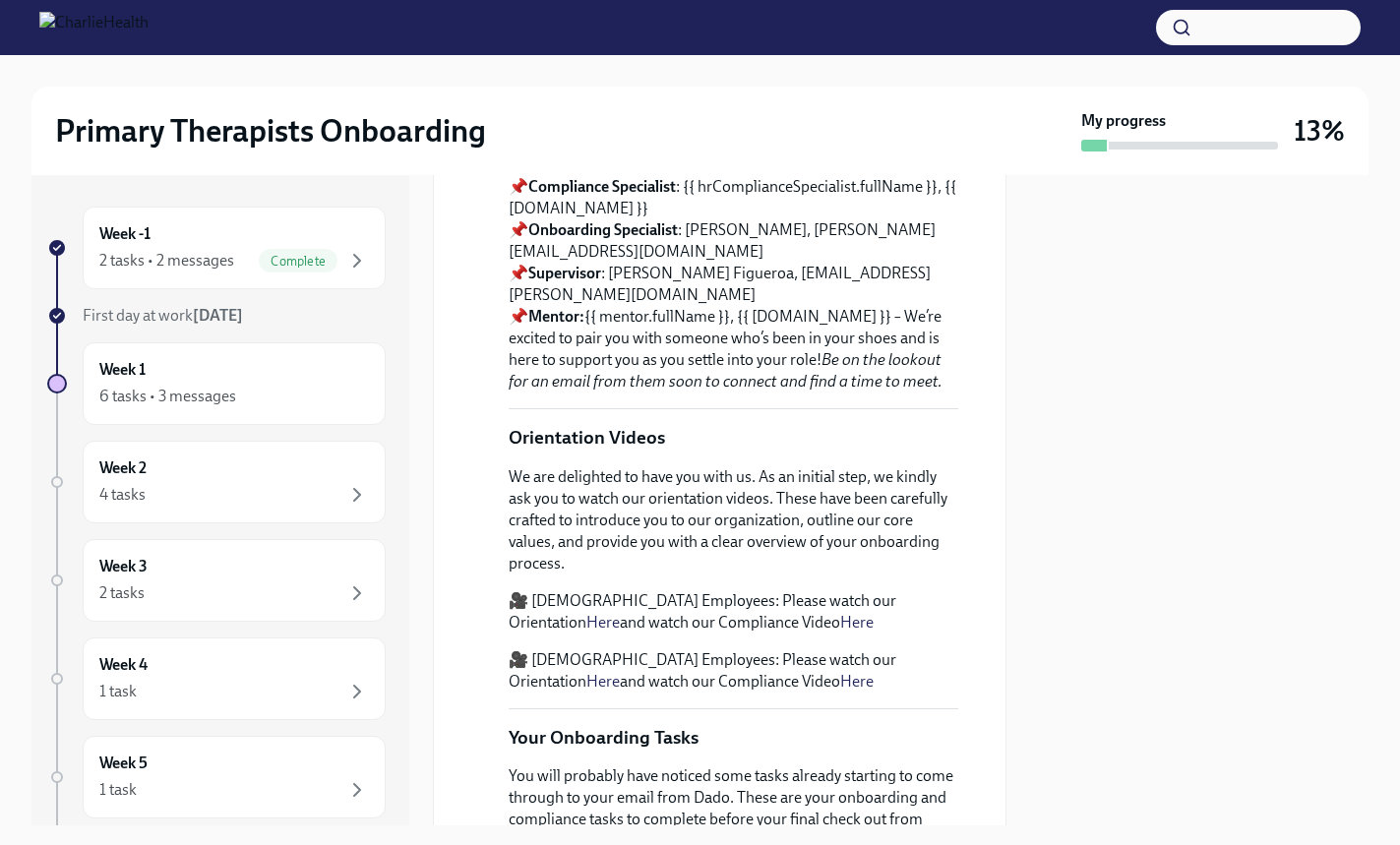 scroll, scrollTop: 467, scrollLeft: 0, axis: vertical 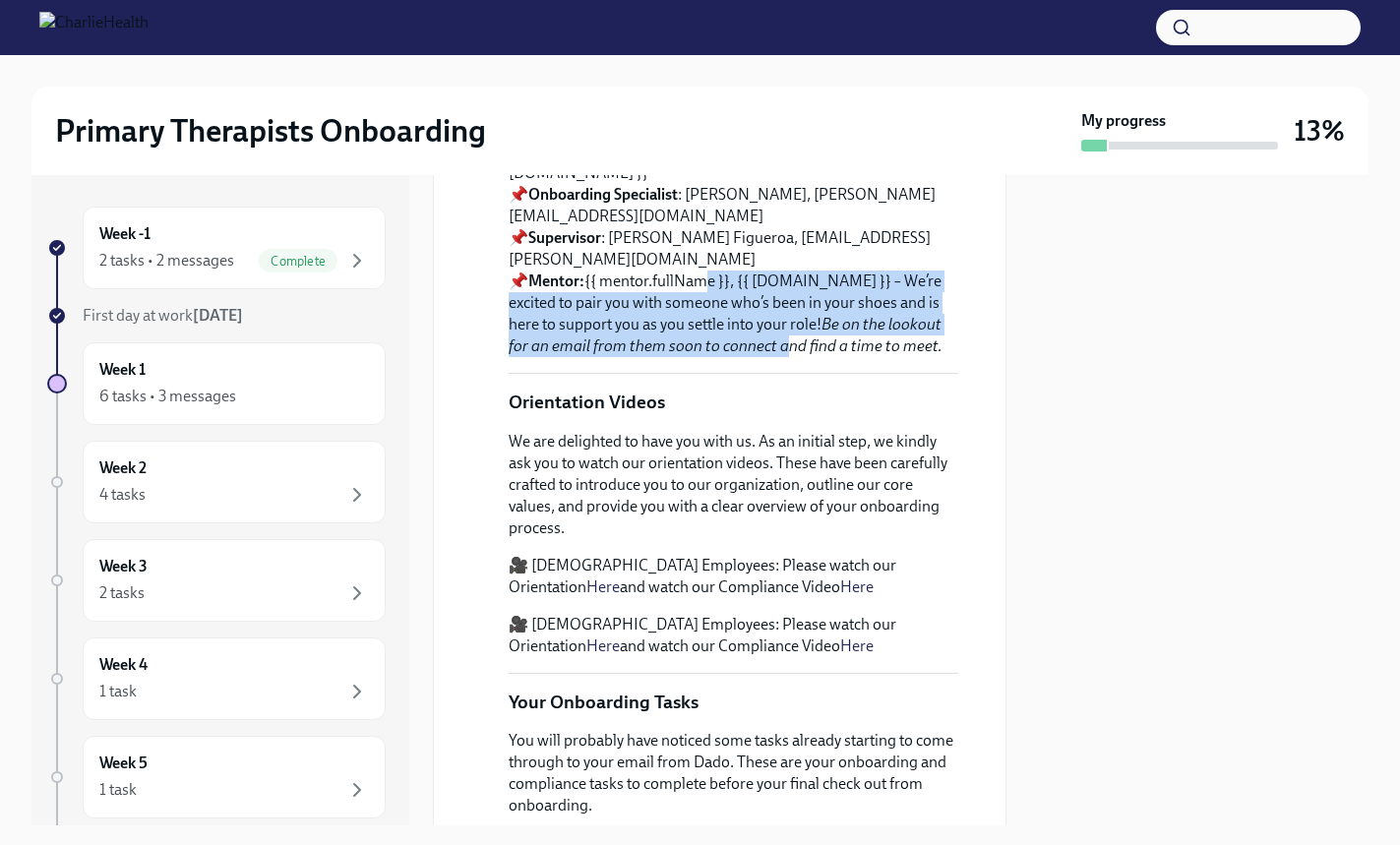 drag, startPoint x: 700, startPoint y: 468, endPoint x: 744, endPoint y: 538, distance: 82.6801 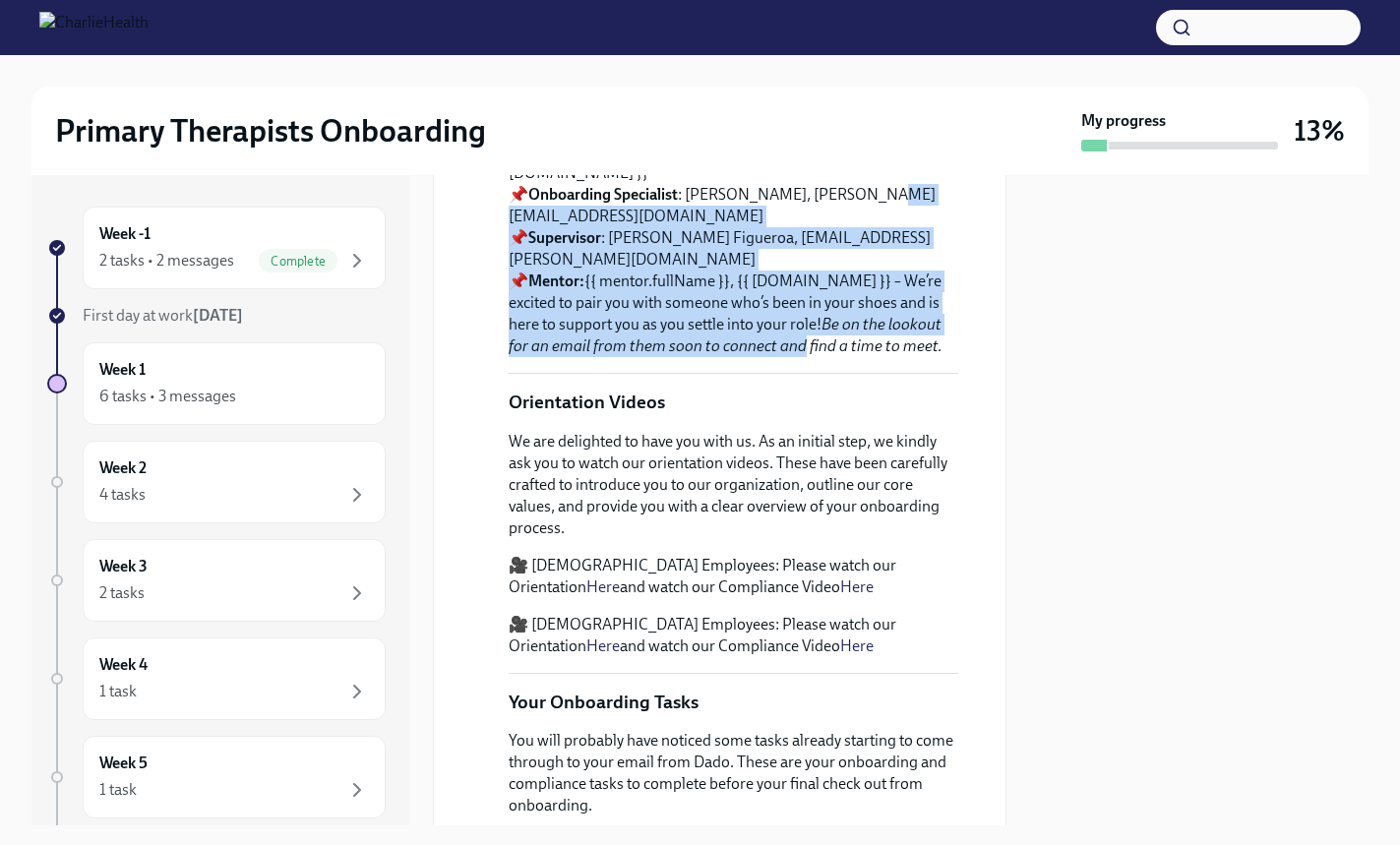 drag, startPoint x: 744, startPoint y: 538, endPoint x: 617, endPoint y: 408, distance: 181.73882 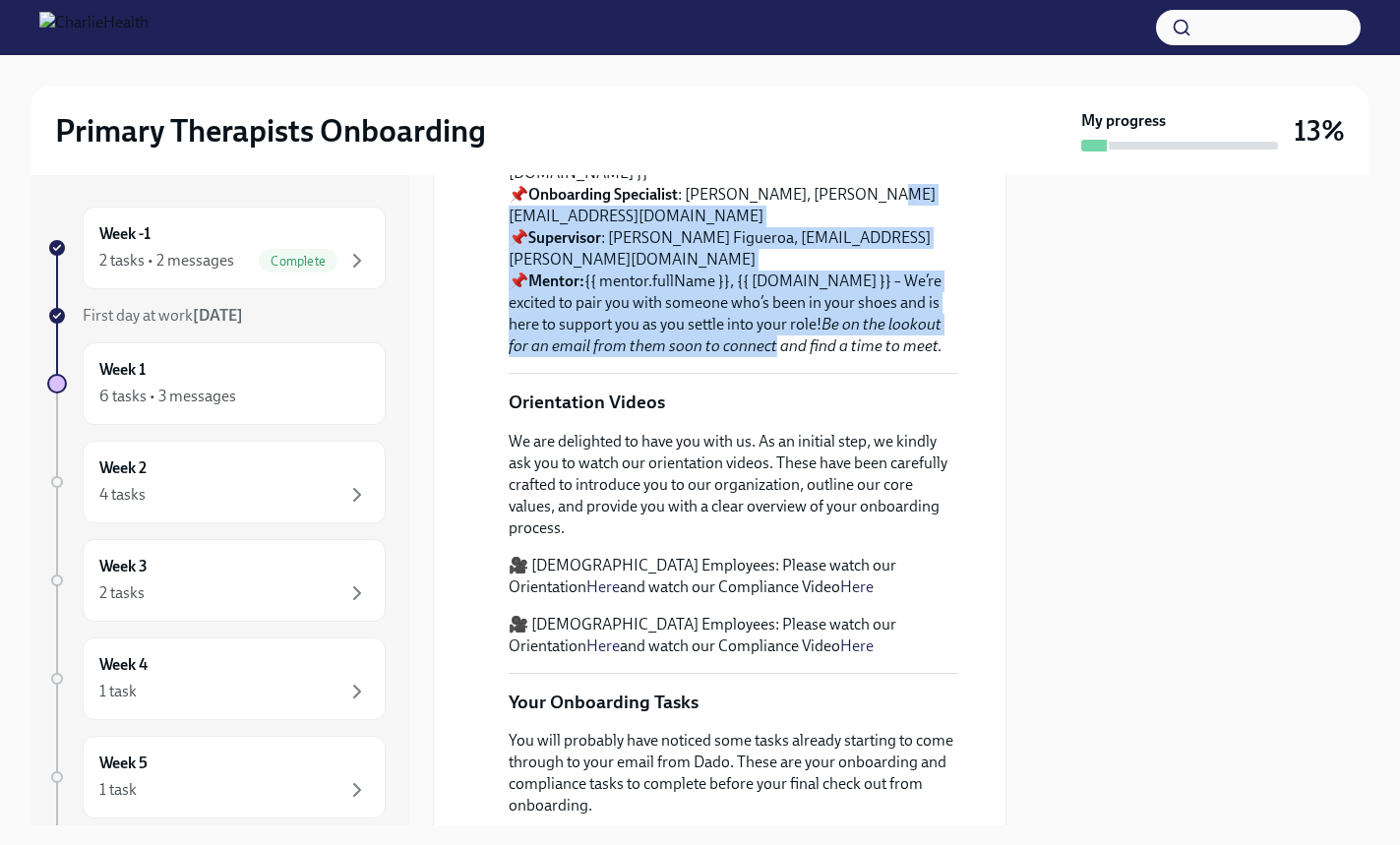 drag, startPoint x: 617, startPoint y: 408, endPoint x: 705, endPoint y: 535, distance: 154.5089 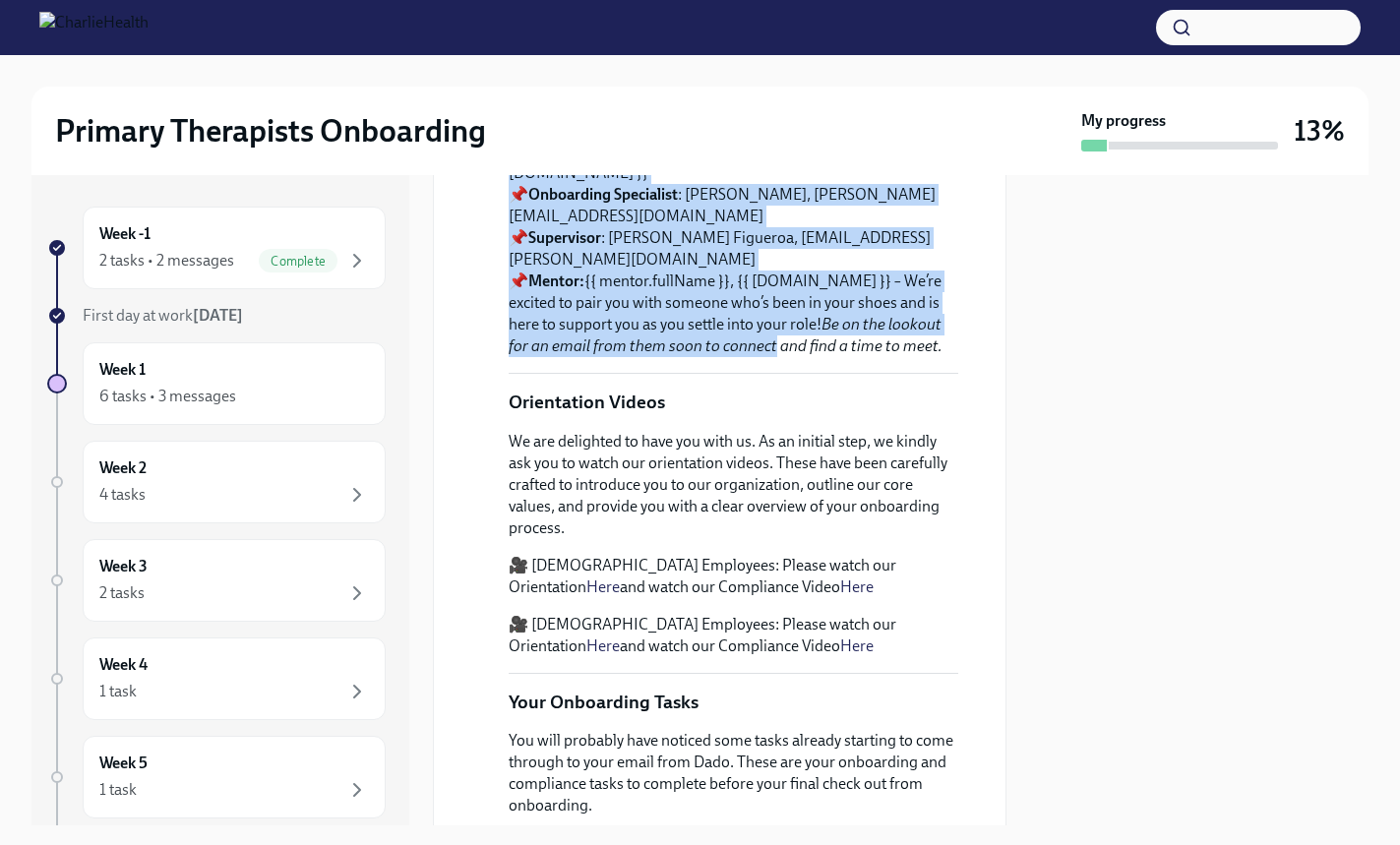 drag, startPoint x: 705, startPoint y: 535, endPoint x: 553, endPoint y: 297, distance: 282.39688 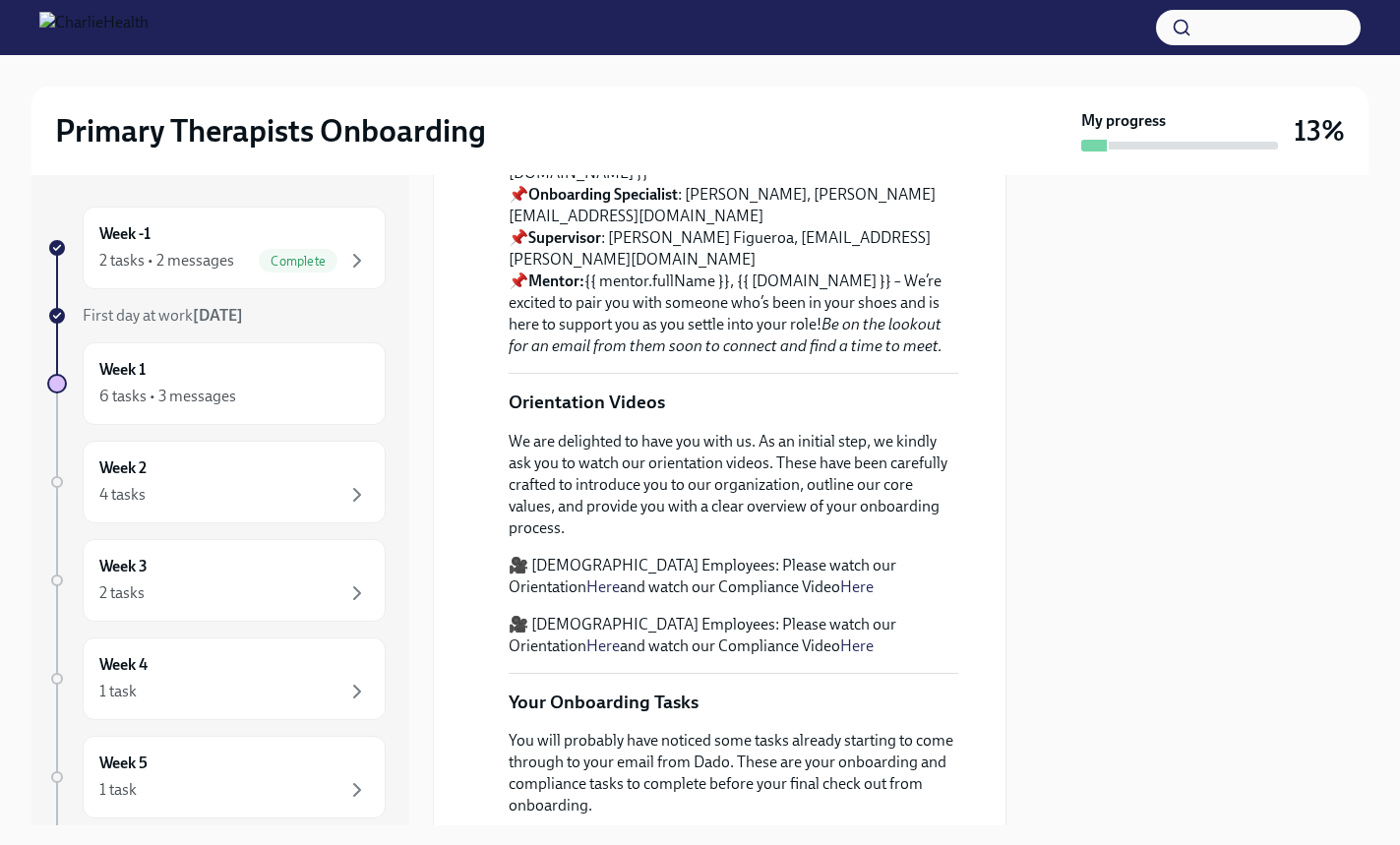 click on "Hi Bridget,
Welcome to Charlie Health! We’re so excited to have you here. 🎉
Your first few days will come with a lot of emails, calendar invites, and new information—that’s completely normal! Take your time, take breaks, and don’t hesitate to ask for help. You have a dedicated team here to support you every step of the way:
Your Support Team
📌  Compliance Specialist : {{ hrComplianceSpecialist.fullName }}, {{ hrComplianceSpecialist.email }}
📌  Onboarding Specialist : Haylee Bova, haylee.bova@charliehealth.com
📌  Supervisor : Gabriela Segnini Figueroa, gabriela.segnini@charliehealth.com
📌  Mentor:  {{ mentor.fullName }}, {{ mentor.email }} – We’re excited to pair you with someone who’s been in your shoes and is here to support you as you settle into your role!  Be on the lookout for an email from them soon to connect and find a time to meet. Orientation Videos
🎥 Part-time Employees: Please watch our Orientation  Here  and watch our Compliance Video  Here
Here" at bounding box center [733, 675] 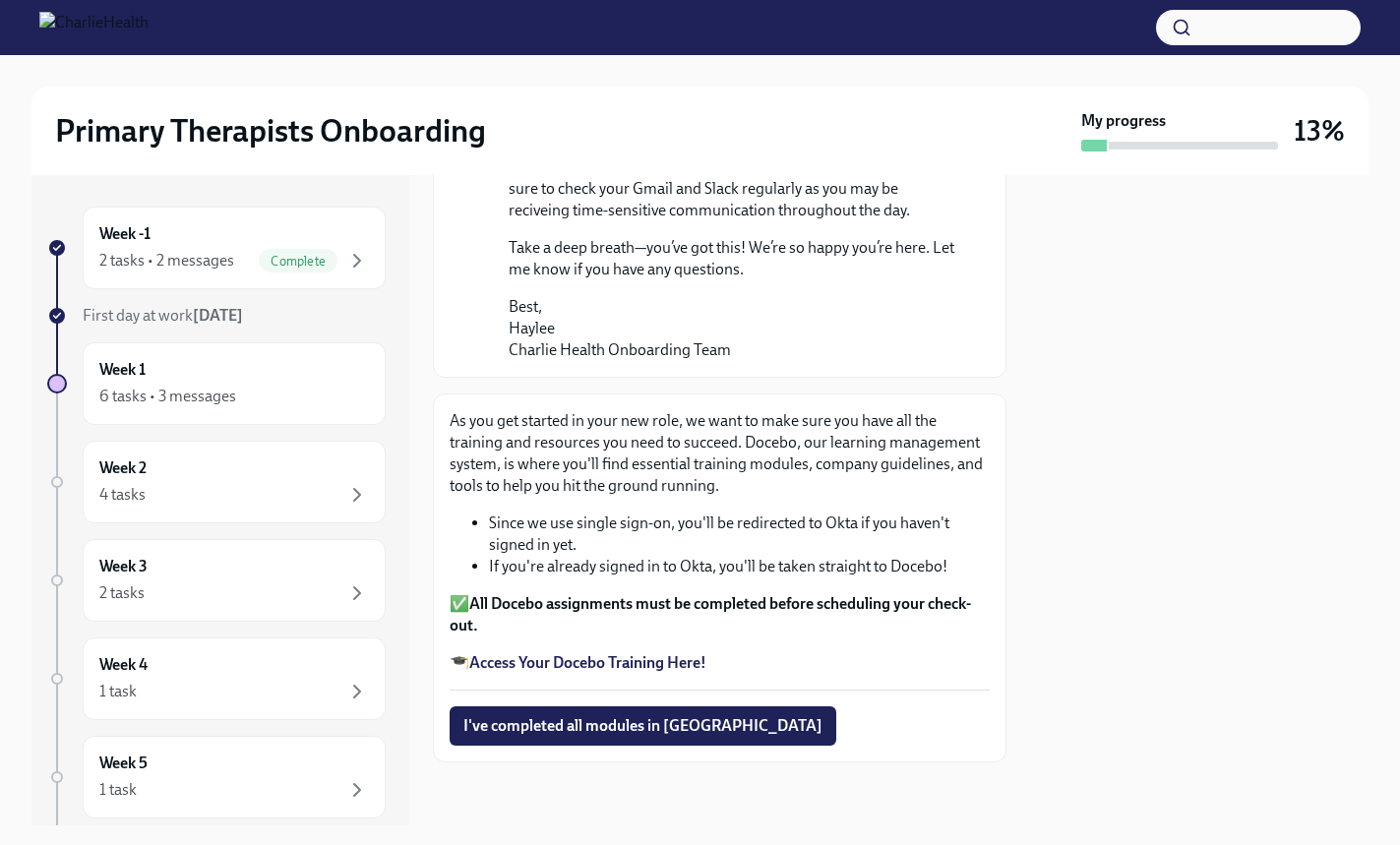 scroll, scrollTop: 1698, scrollLeft: 0, axis: vertical 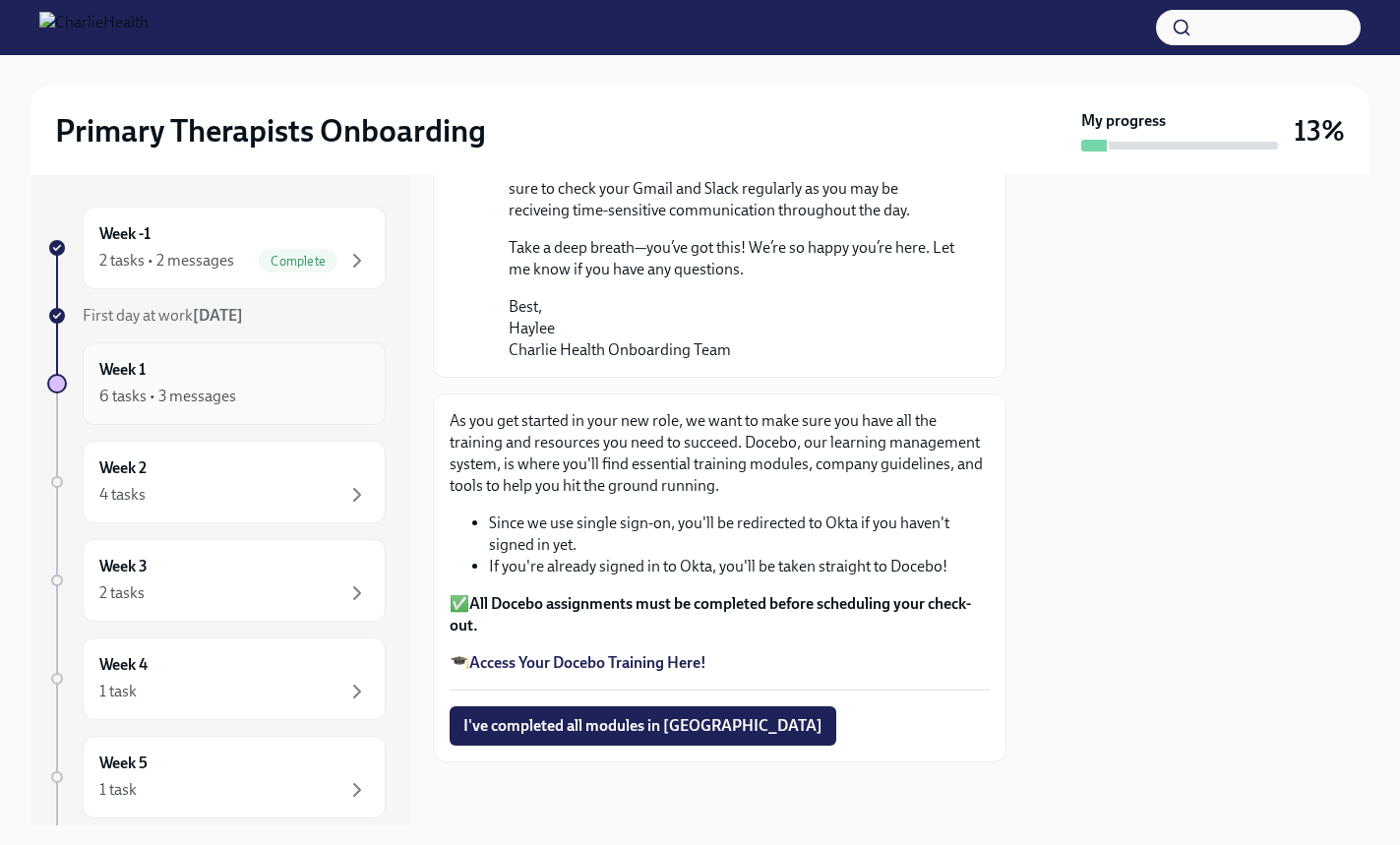 click on "6 tasks • 3 messages" at bounding box center (234, 396) 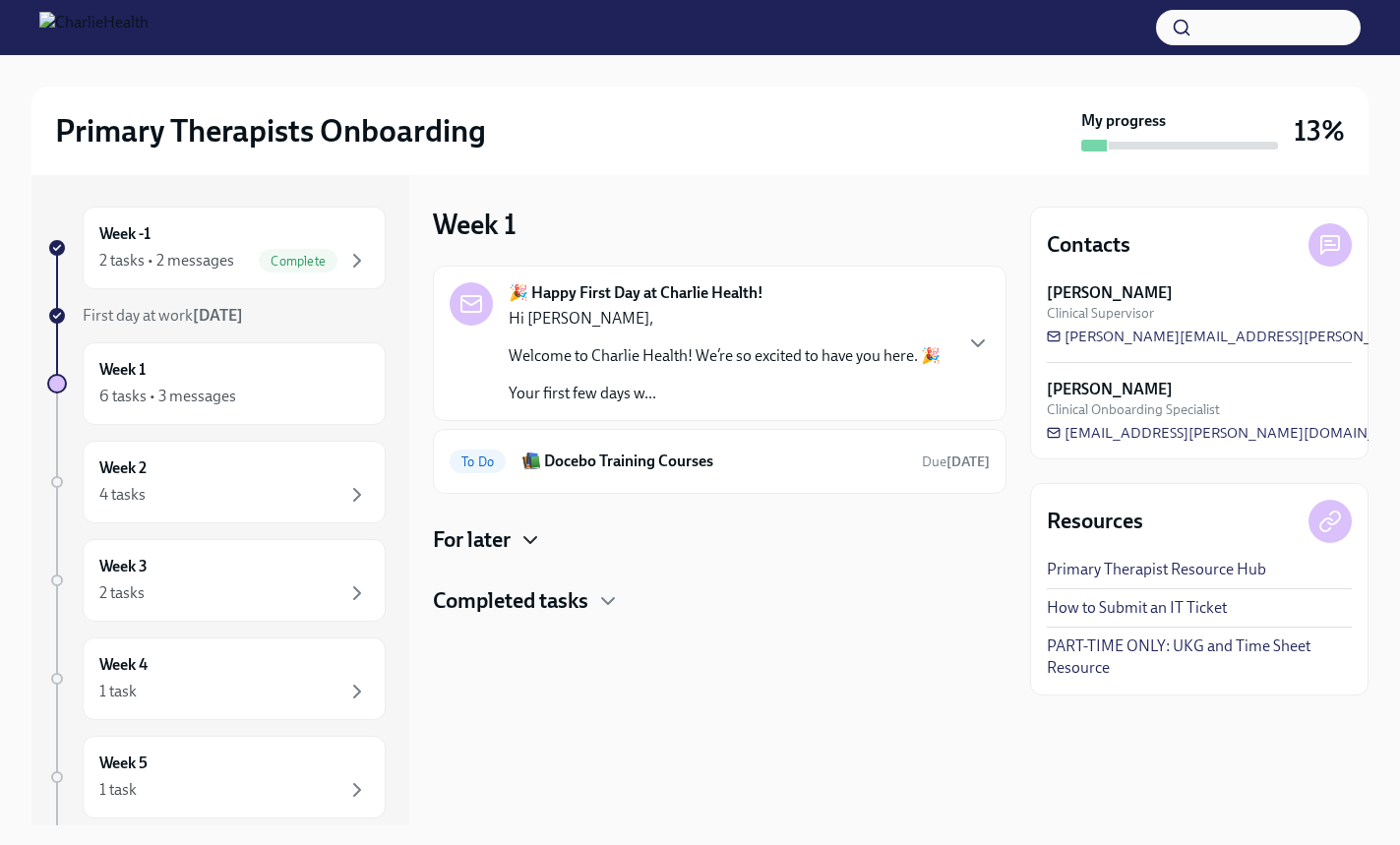click 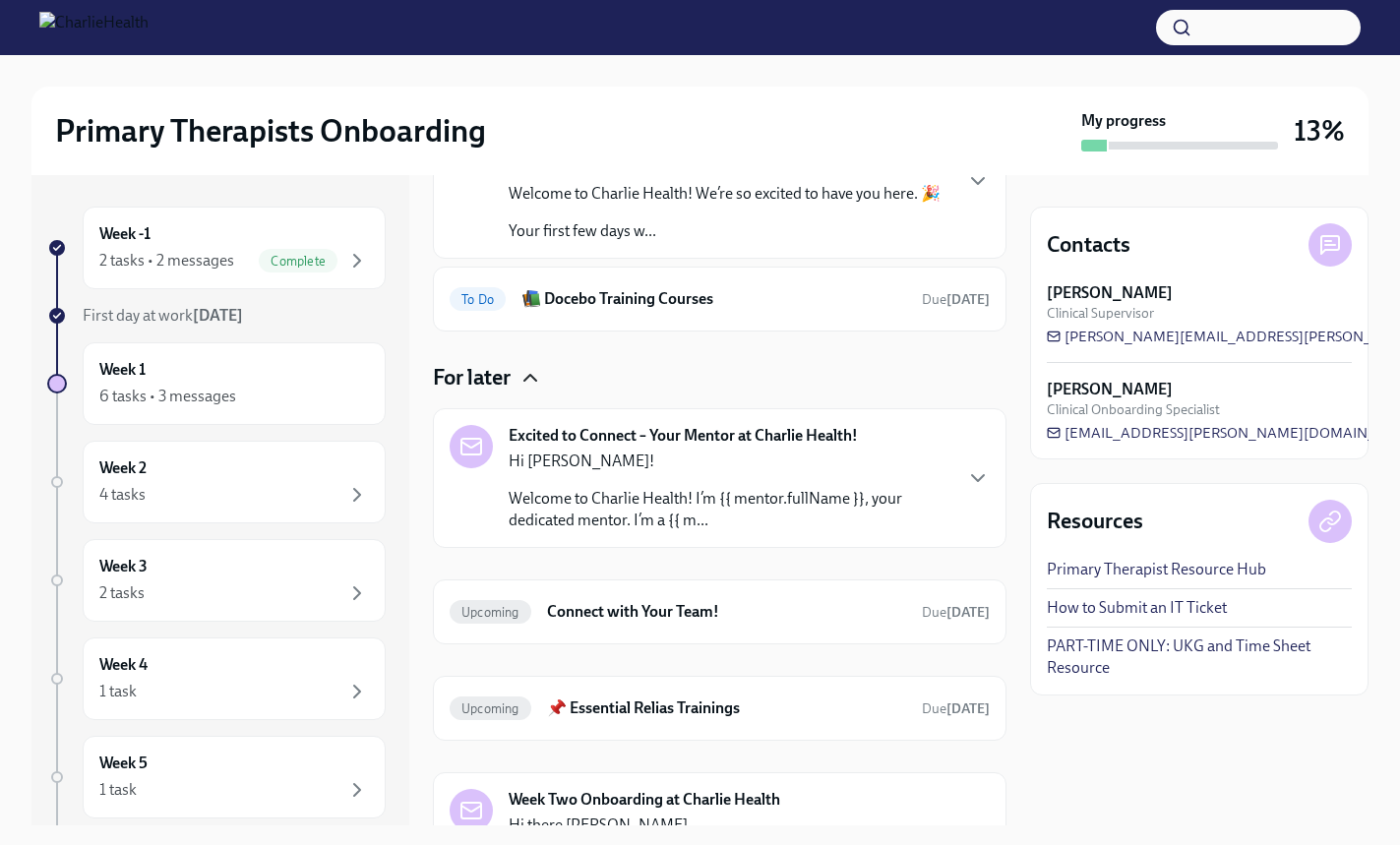 scroll, scrollTop: 0, scrollLeft: 0, axis: both 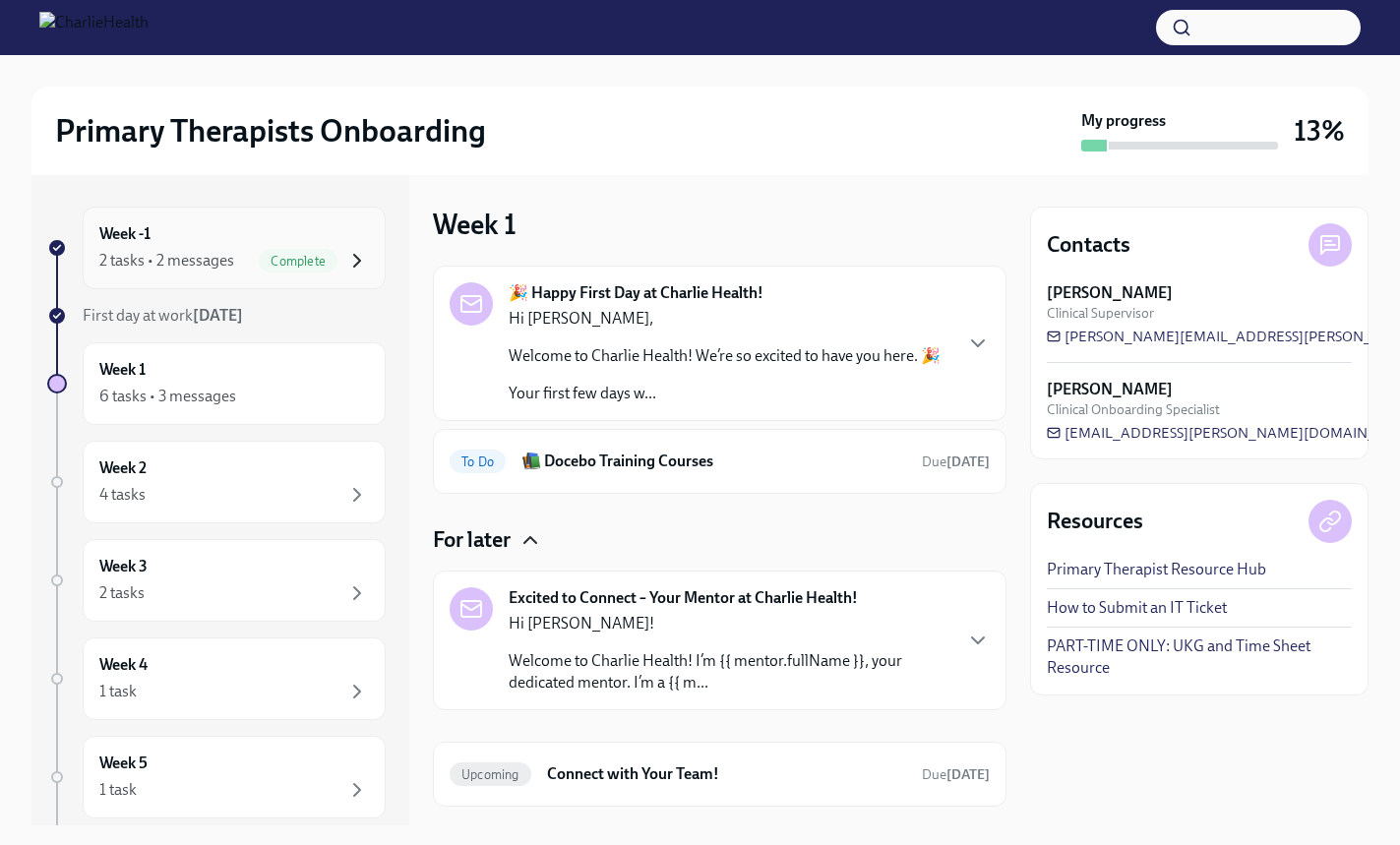 click 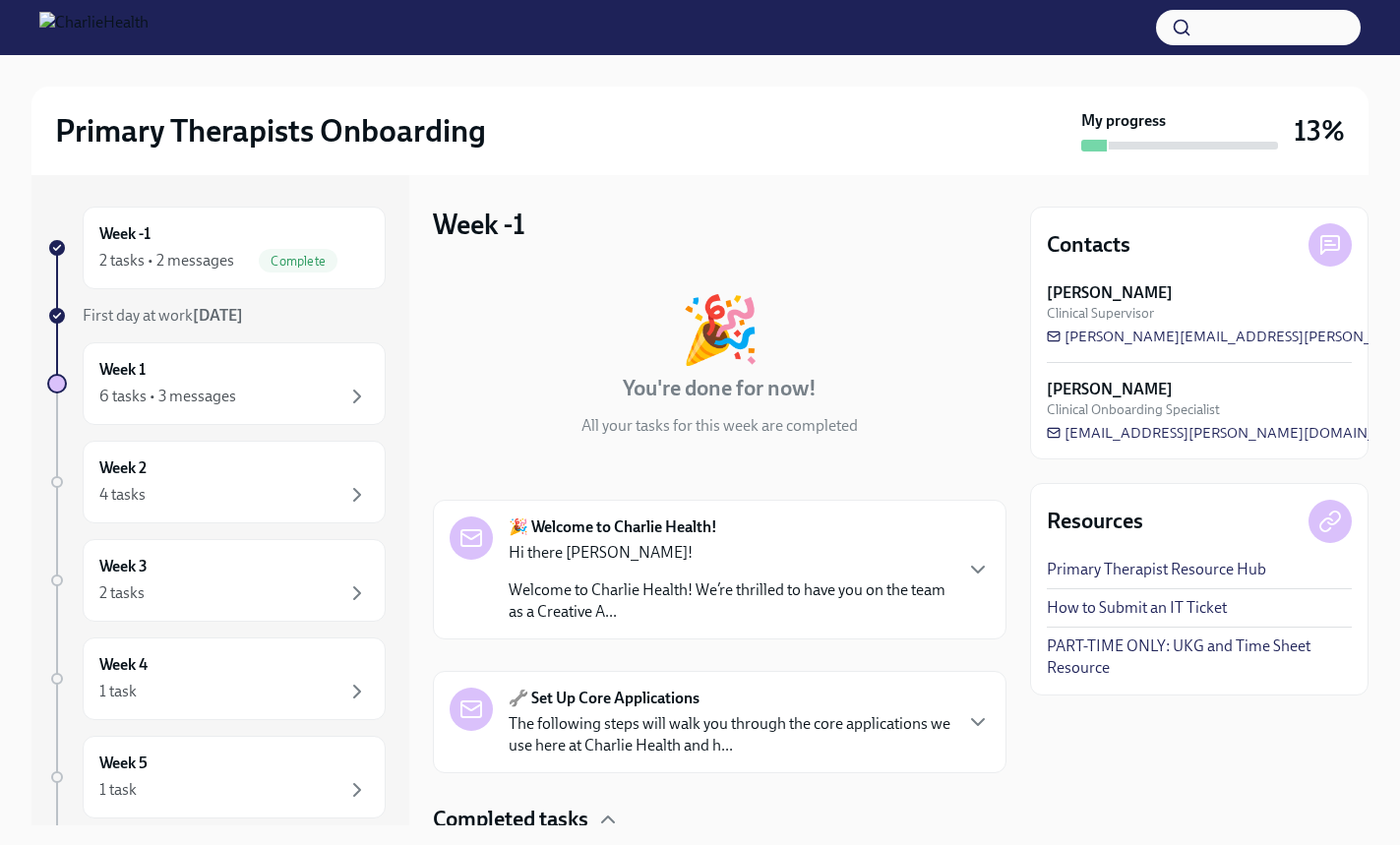 scroll, scrollTop: 233, scrollLeft: 0, axis: vertical 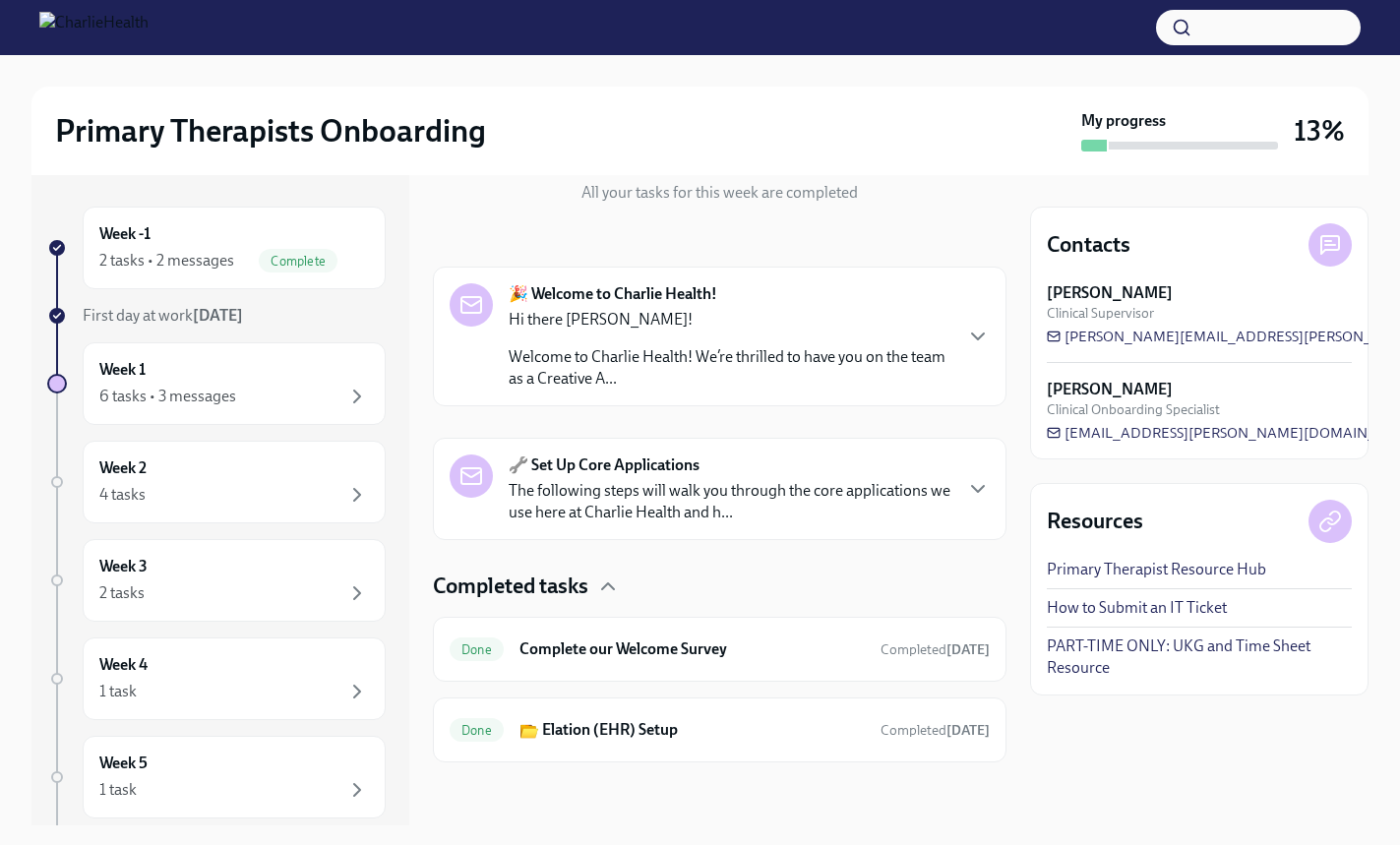 click on "The following steps will walk you through the core applications we use here at Charlie Health  and h..." at bounding box center (729, 502) 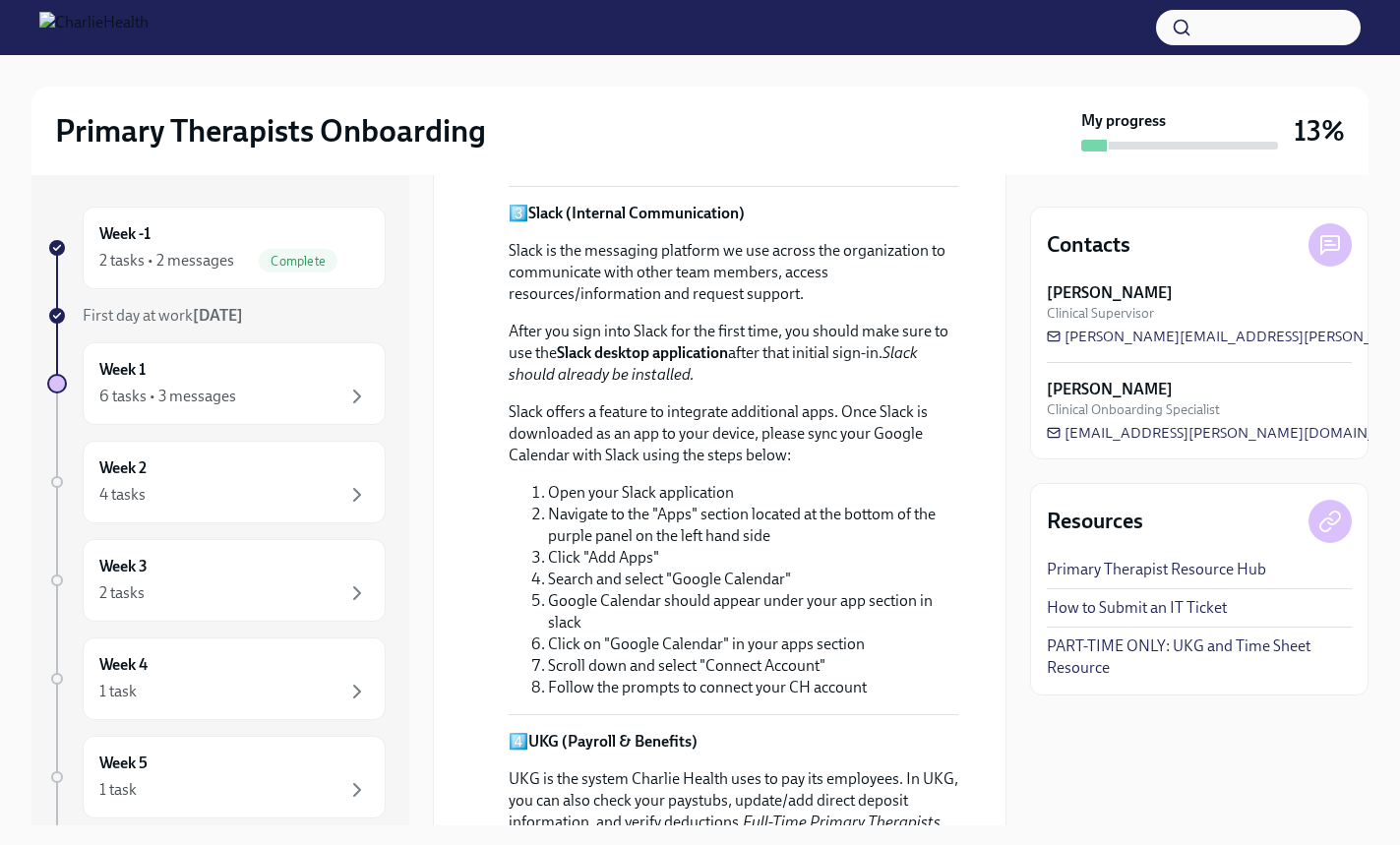 scroll, scrollTop: 1161, scrollLeft: 0, axis: vertical 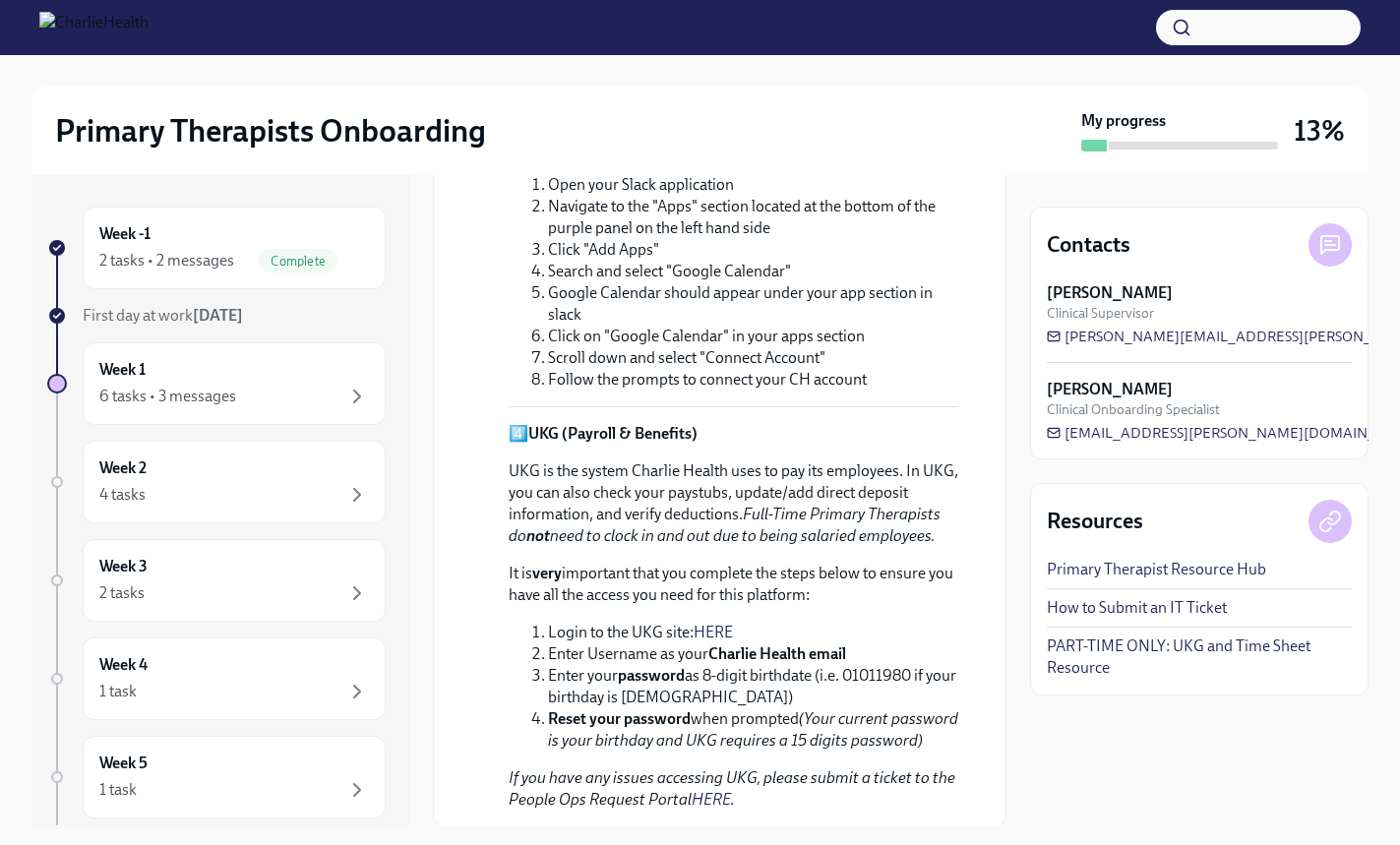 click on "UKG is the system Charlie Health uses to pay its employees. In UKG, you can also check your paystubs, update/add direct deposit information, and verify deductions.  Full-Time Primary Therapists do  not  need to clock in and out due to being salaried employees." at bounding box center (733, 504) 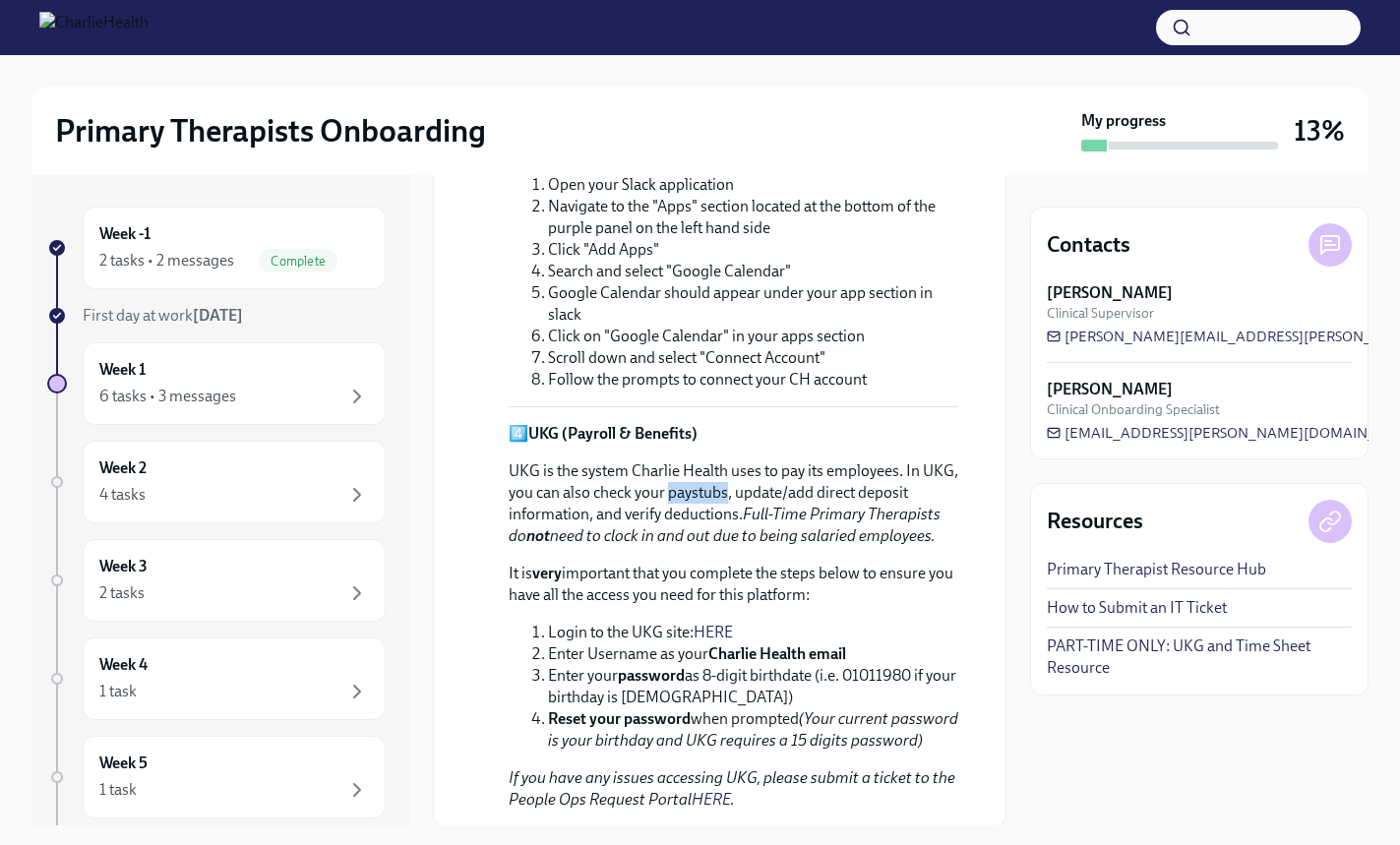 click on "UKG is the system Charlie Health uses to pay its employees. In UKG, you can also check your paystubs, update/add direct deposit information, and verify deductions.  Full-Time Primary Therapists do  not  need to clock in and out due to being salaried employees." at bounding box center [733, 504] 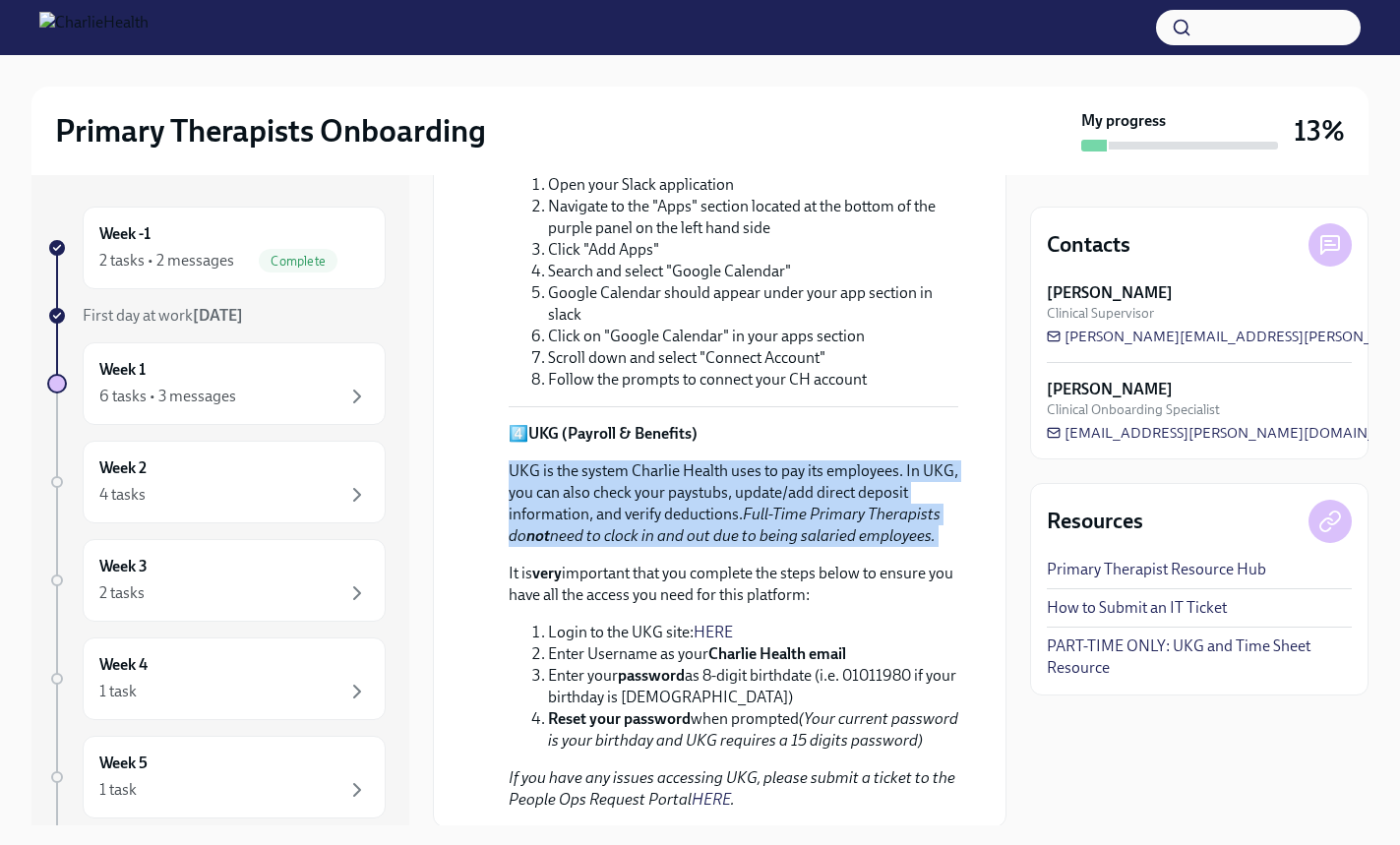 click on "UKG is the system Charlie Health uses to pay its employees. In UKG, you can also check your paystubs, update/add direct deposit information, and verify deductions.  Full-Time Primary Therapists do  not  need to clock in and out due to being salaried employees." at bounding box center (733, 504) 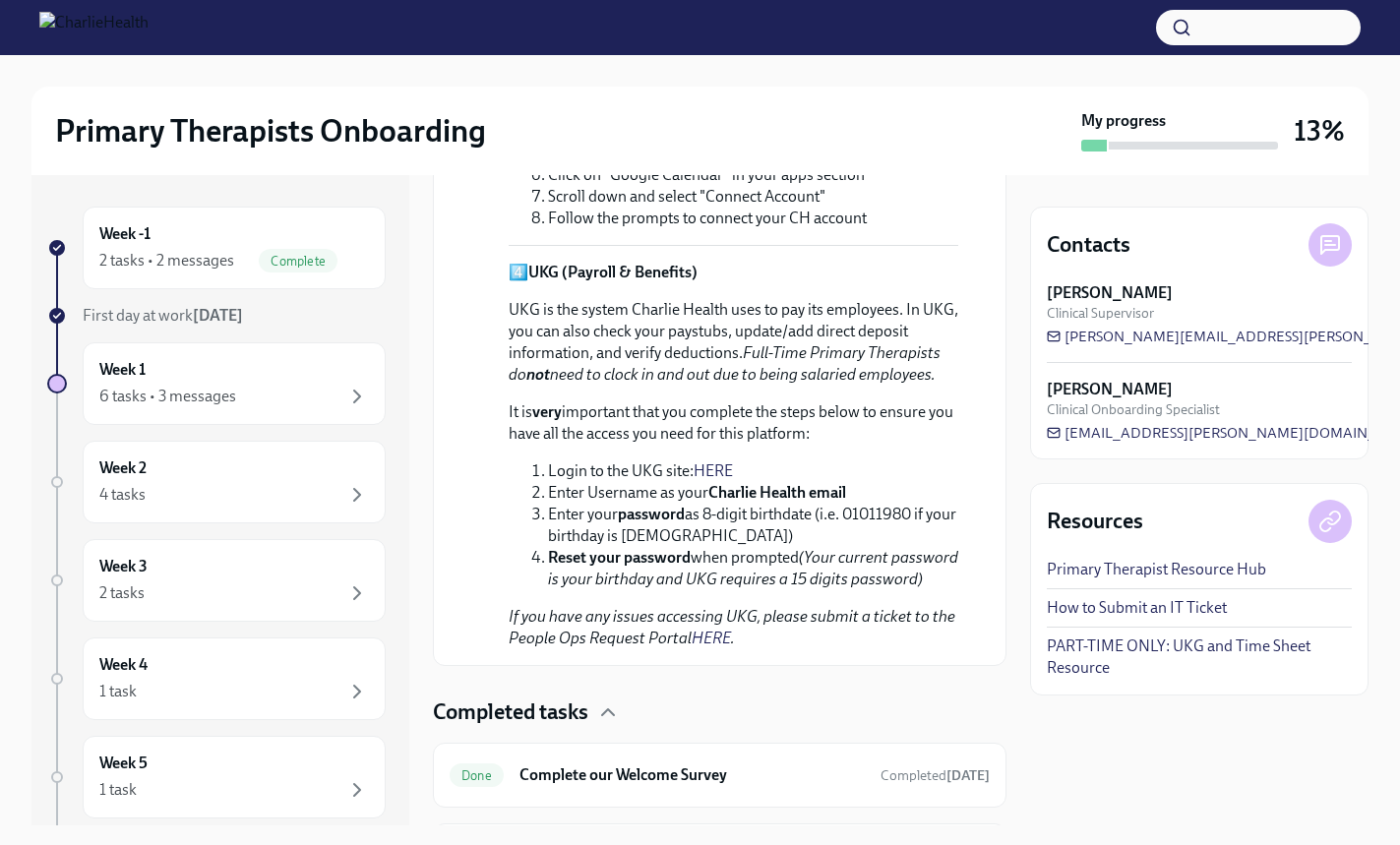scroll, scrollTop: 1599, scrollLeft: 0, axis: vertical 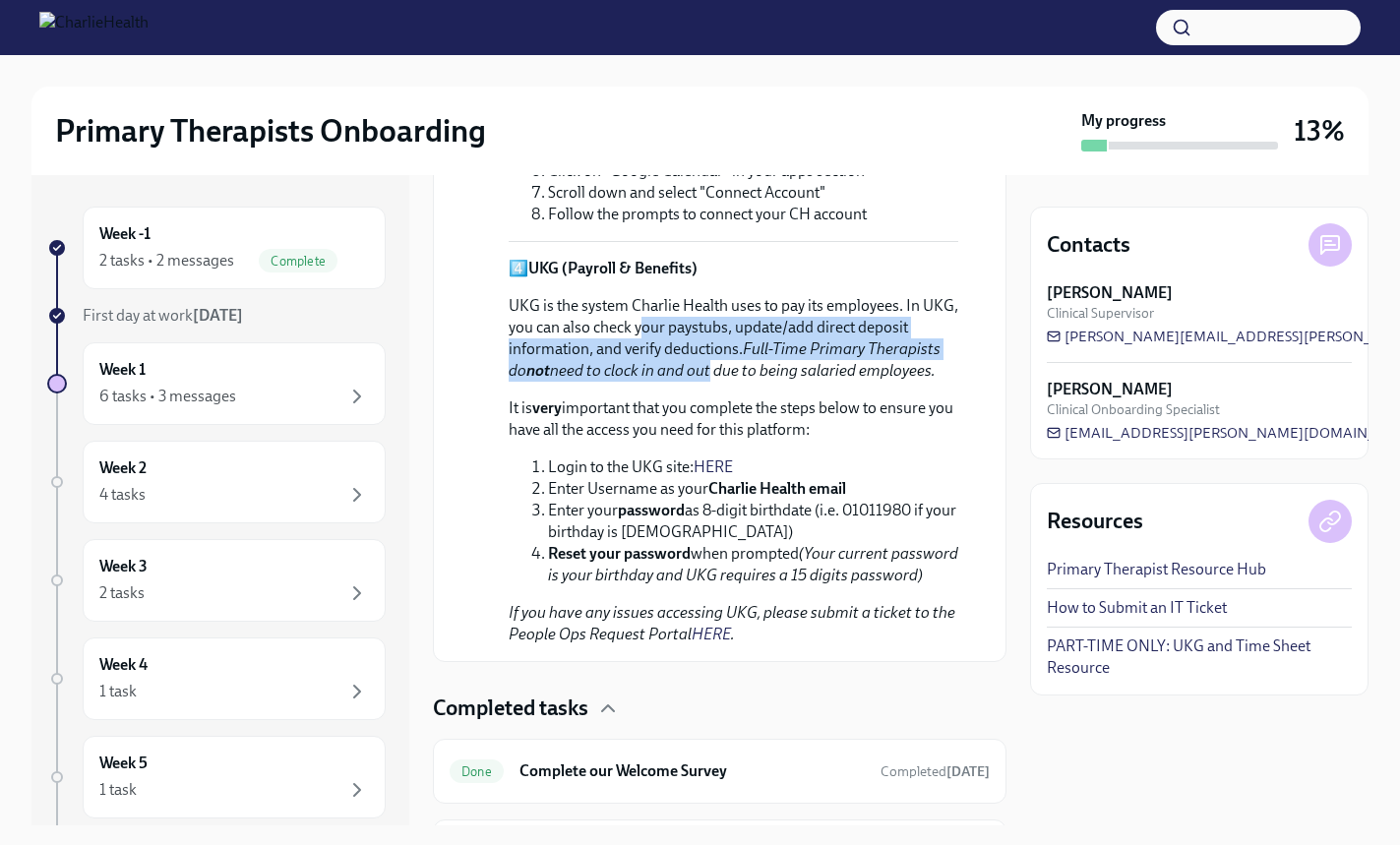drag, startPoint x: 706, startPoint y: 378, endPoint x: 641, endPoint y: 326, distance: 83.240615 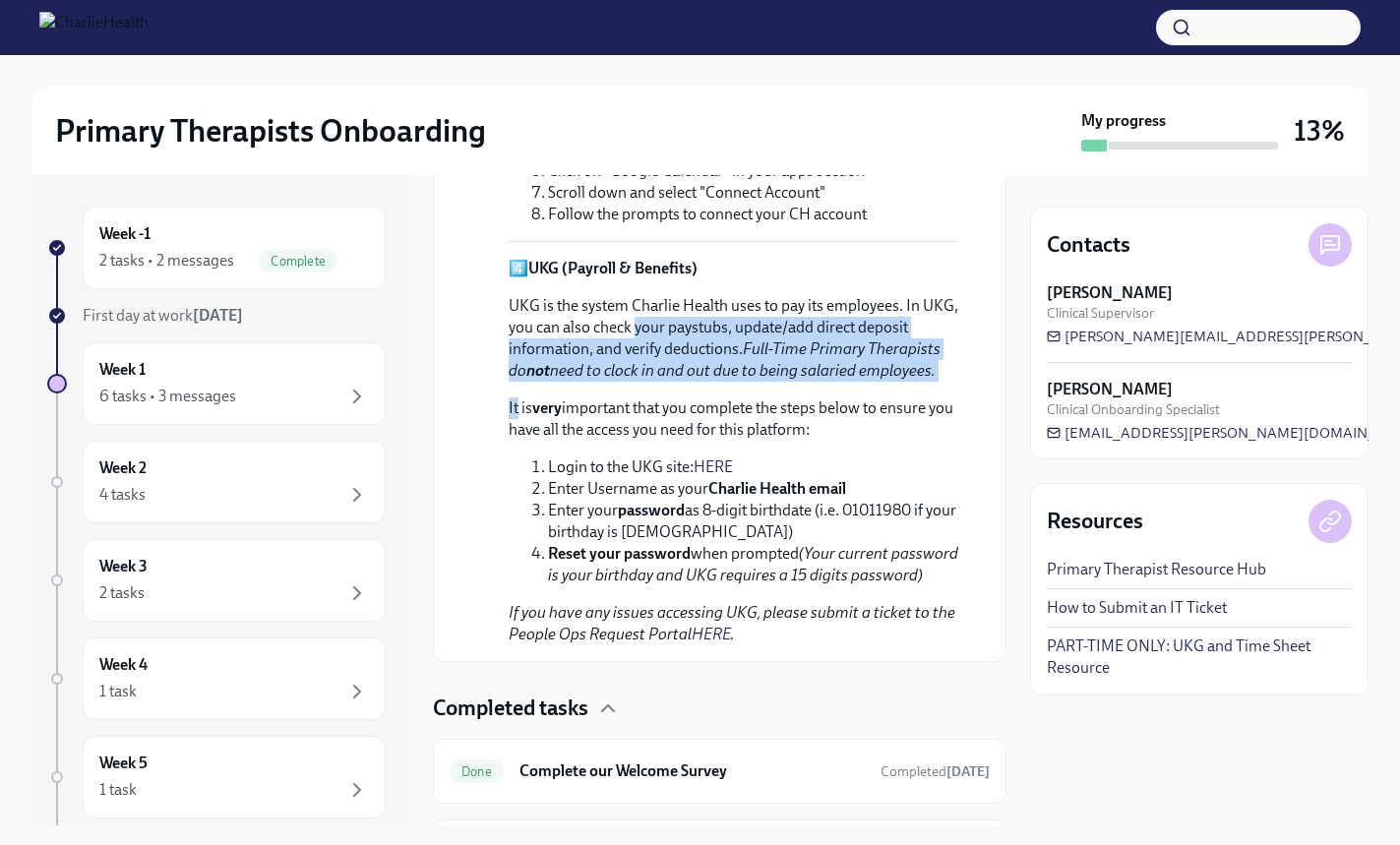 drag, startPoint x: 641, startPoint y: 326, endPoint x: 718, endPoint y: 424, distance: 124.63146 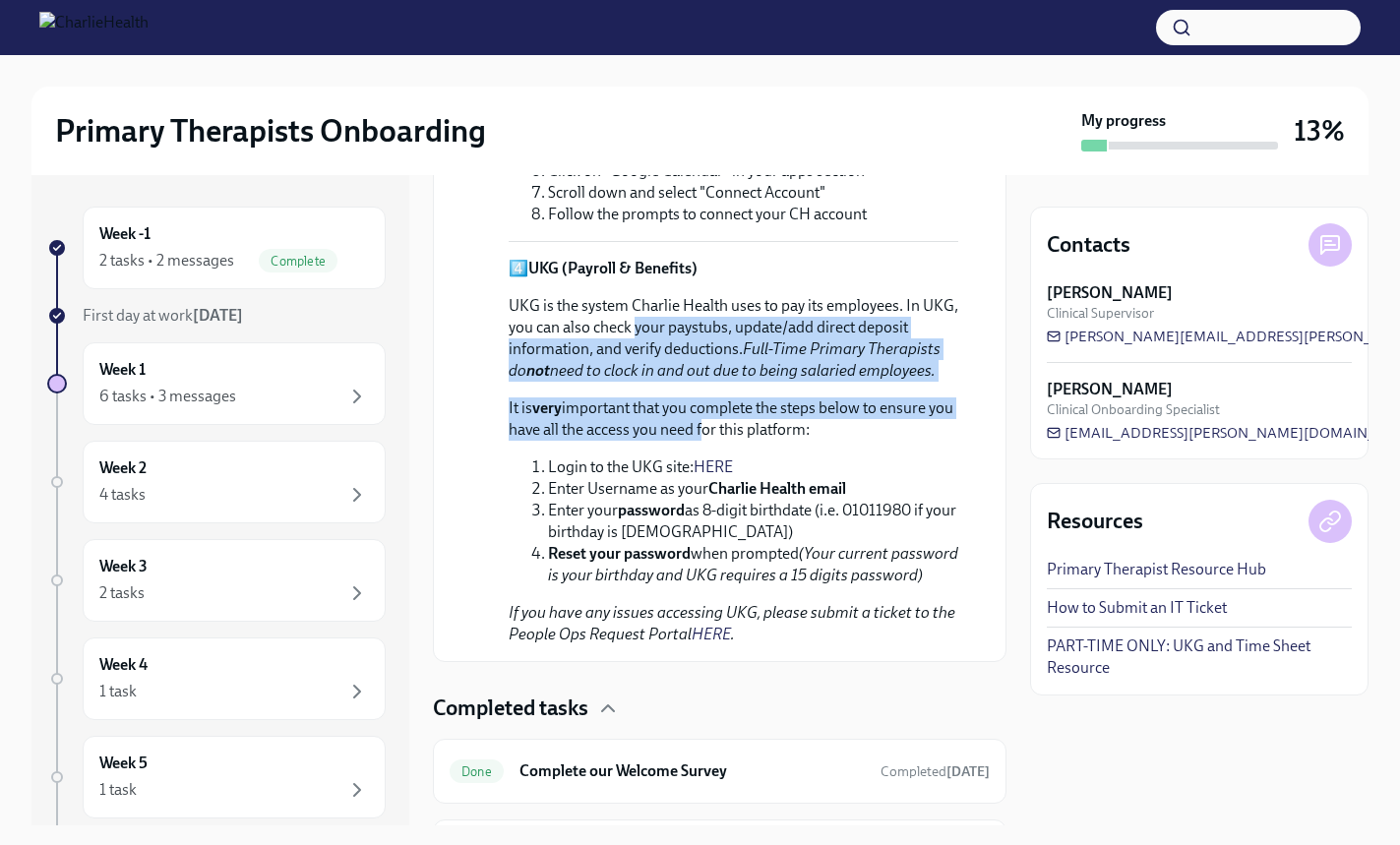 click on "It is  very  important that you complete the steps below to ensure you have all the access you need for this platform:" at bounding box center [733, 419] 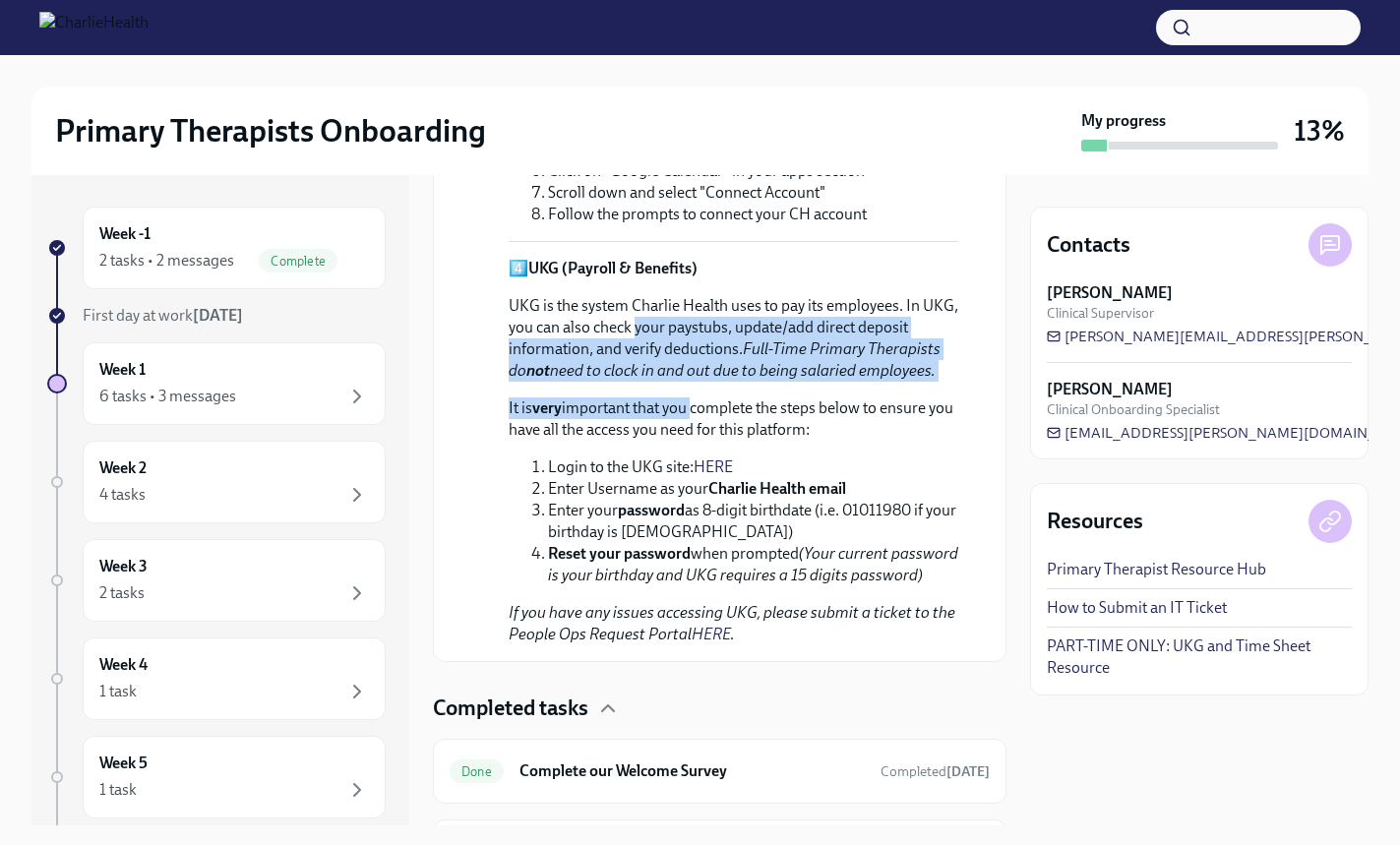 drag, startPoint x: 642, startPoint y: 320, endPoint x: 698, endPoint y: 435, distance: 127.91012 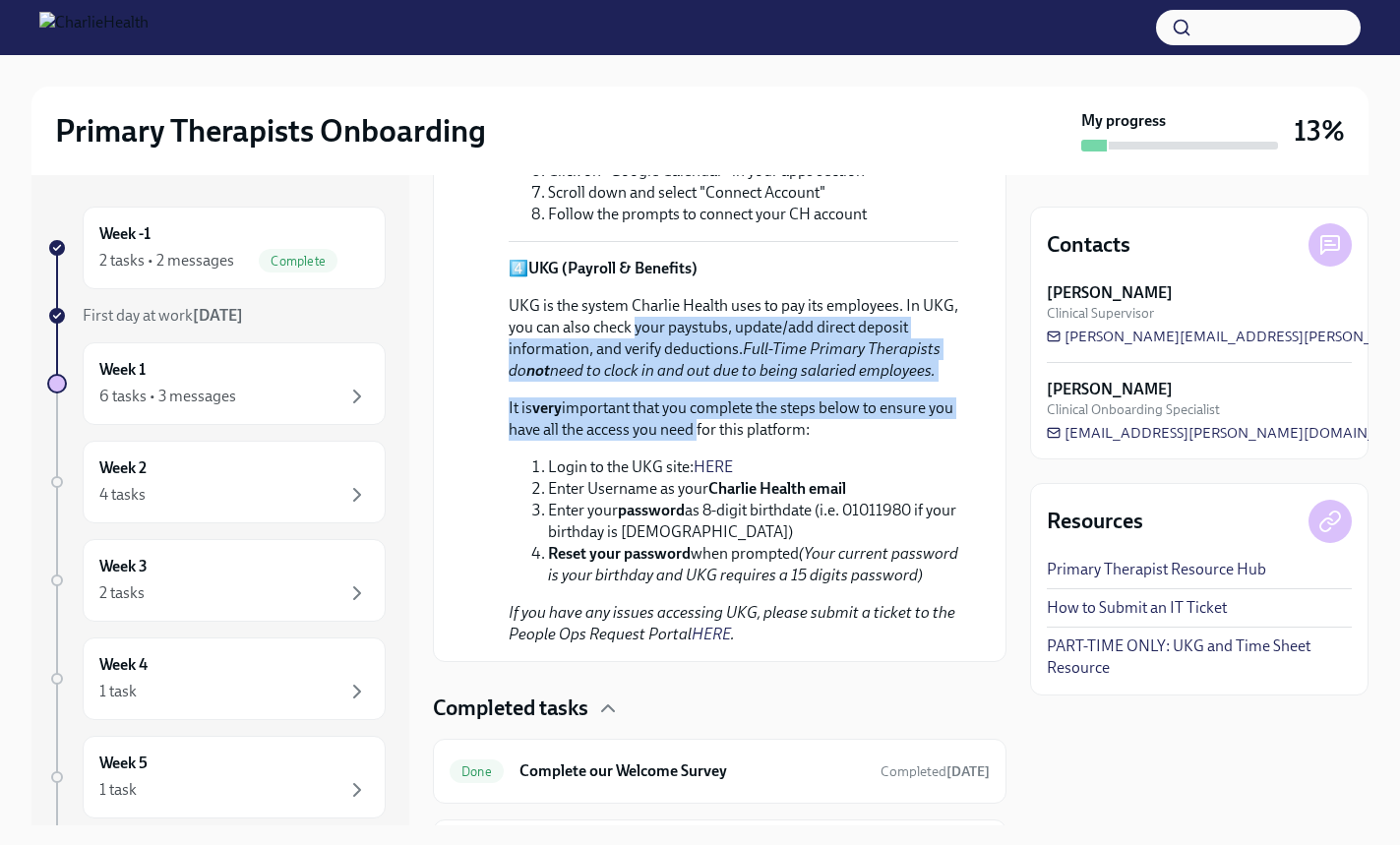 click on "It is  very  important that you complete the steps below to ensure you have all the access you need for this platform:" at bounding box center (733, 419) 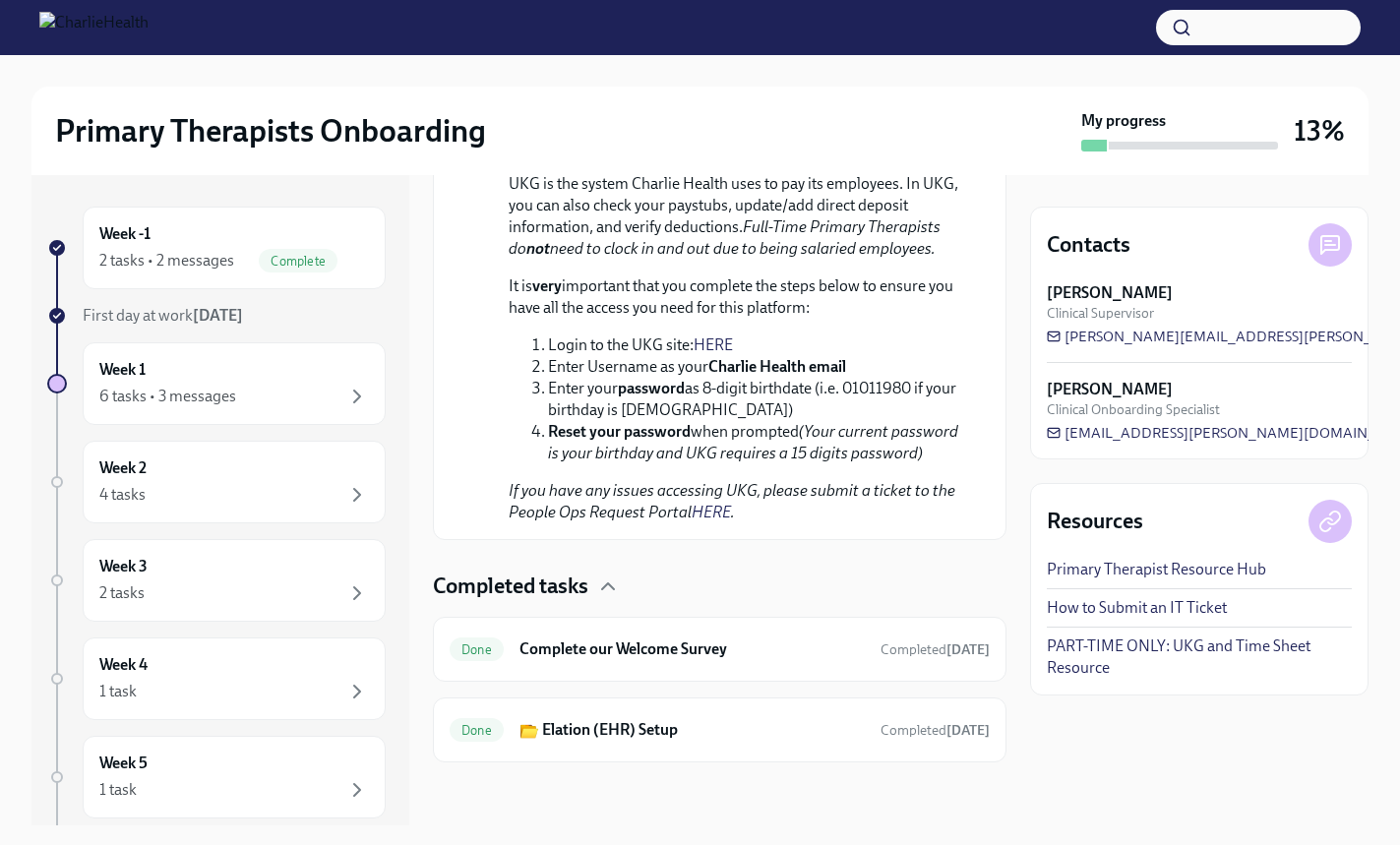 scroll, scrollTop: 1742, scrollLeft: 0, axis: vertical 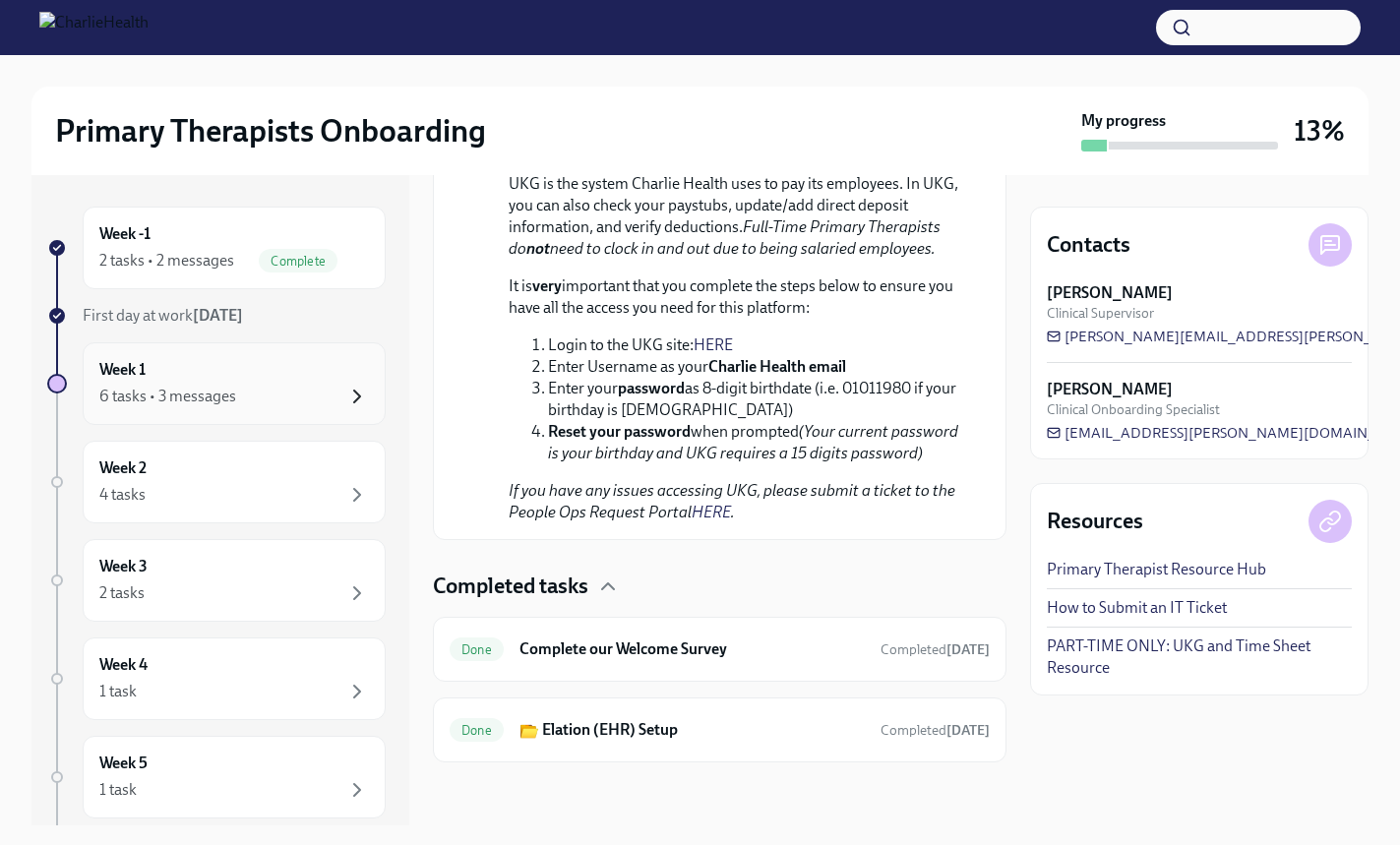 click 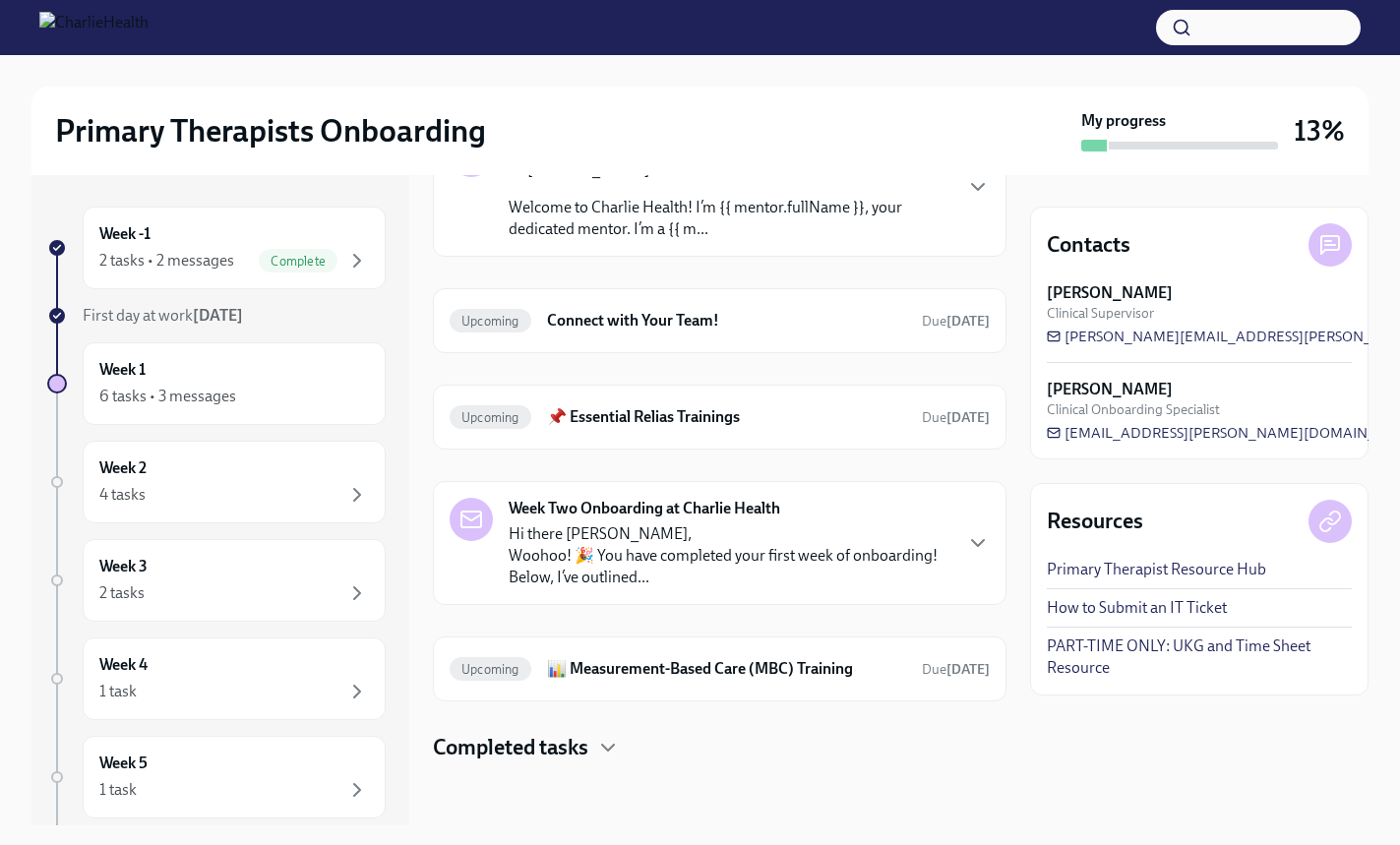 scroll, scrollTop: 0, scrollLeft: 0, axis: both 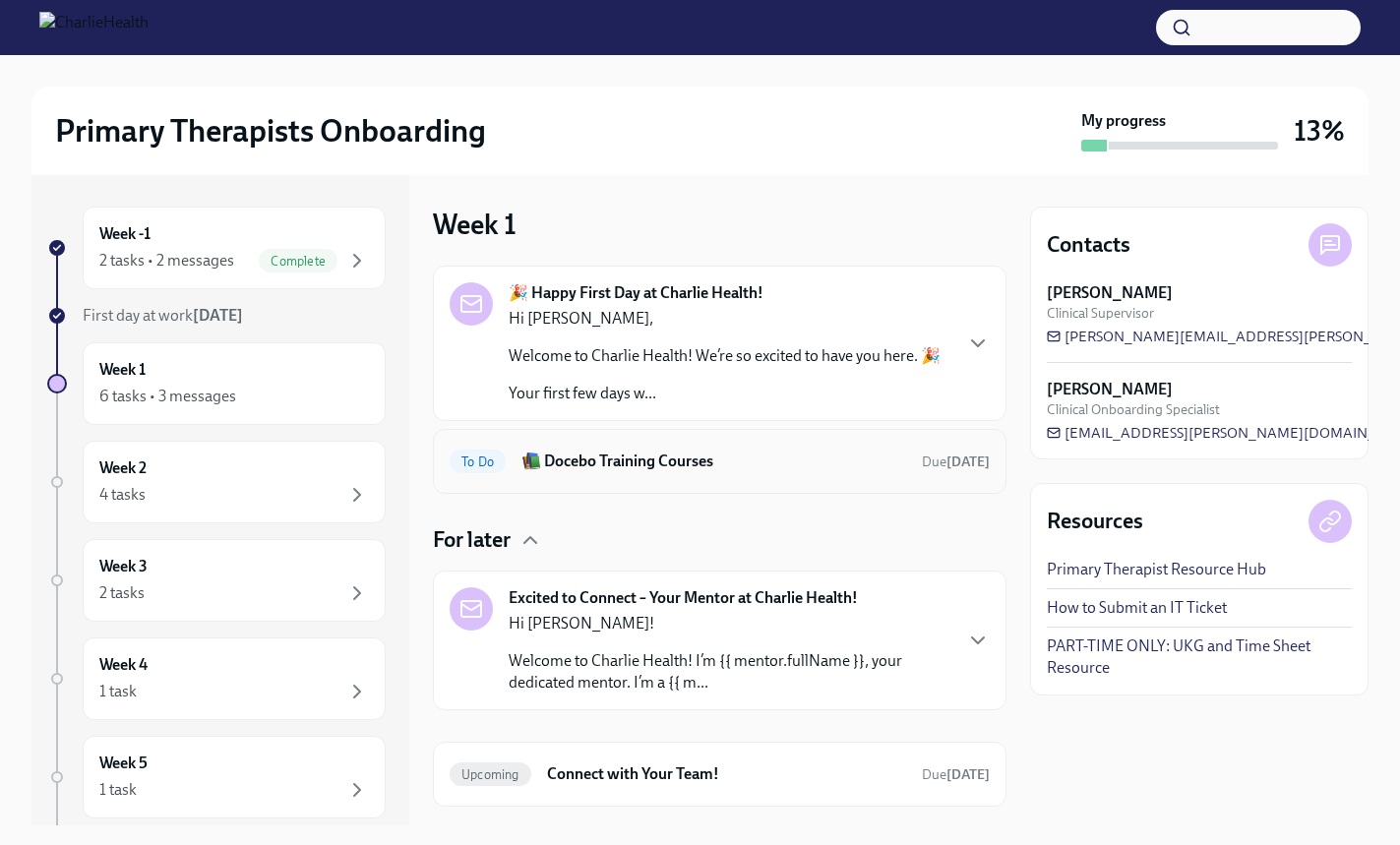 click on "📚 Docebo Training Courses" at bounding box center (713, 461) 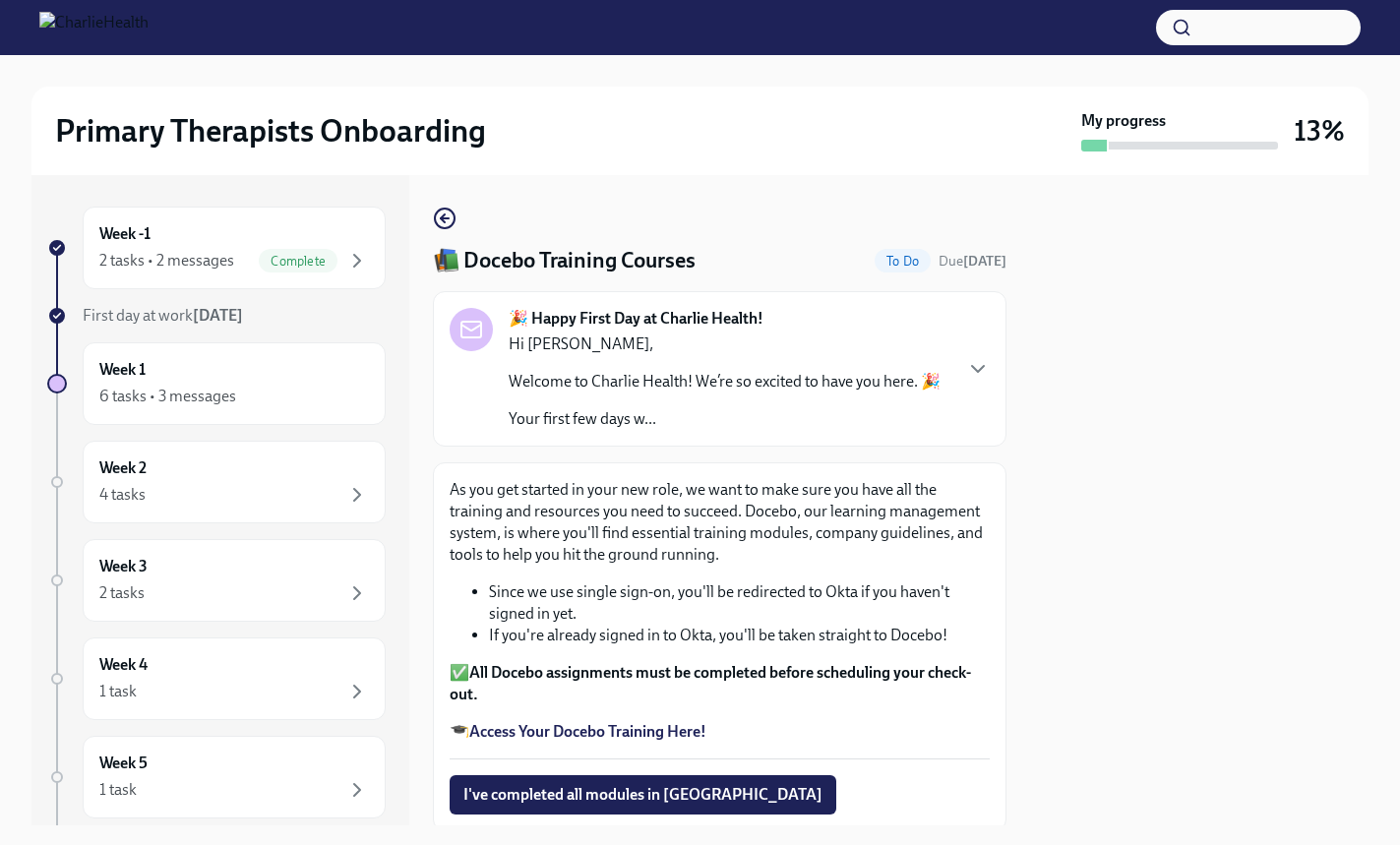scroll, scrollTop: 69, scrollLeft: 0, axis: vertical 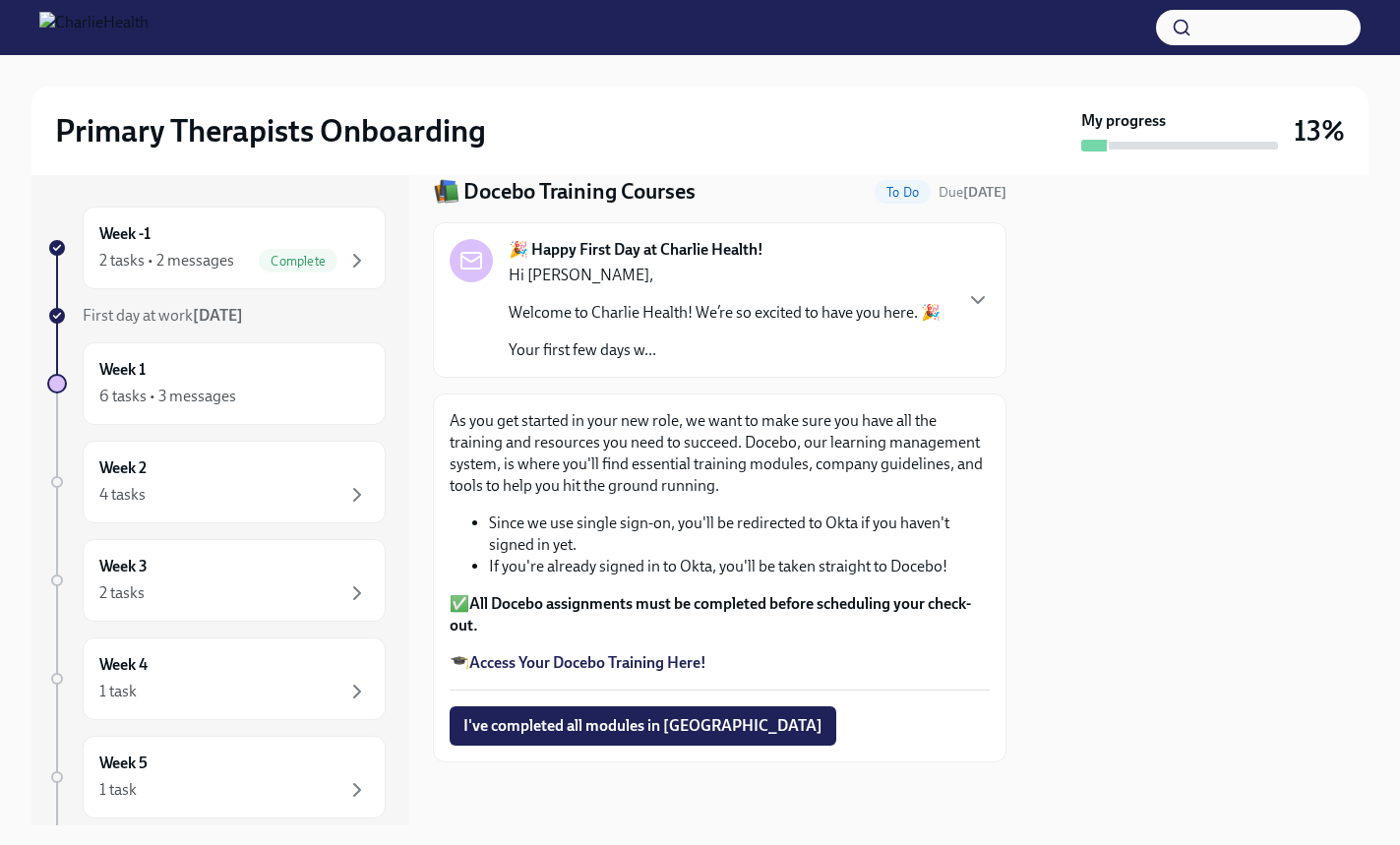 click on "Access Your Docebo Training Here!" at bounding box center [587, 662] 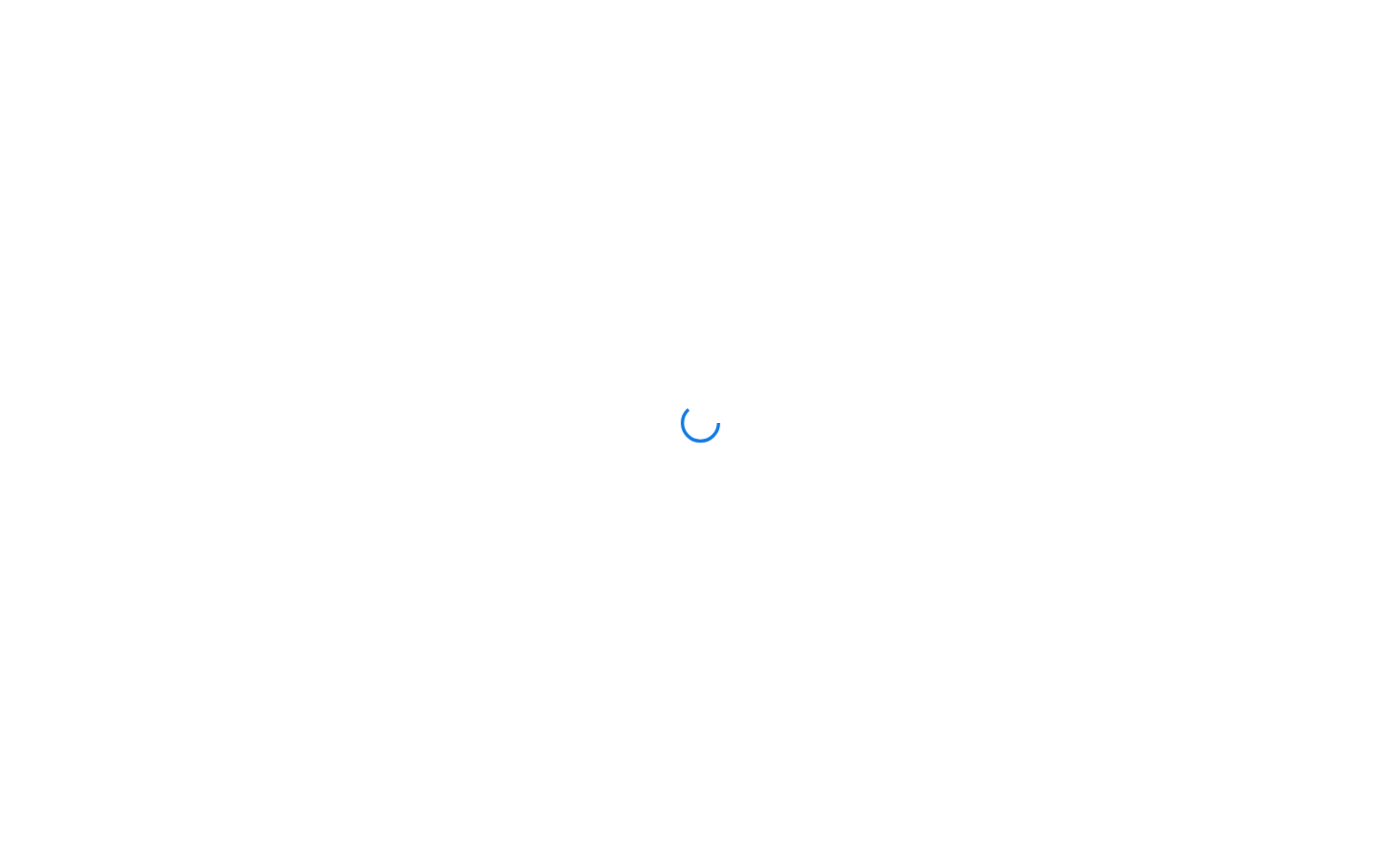 scroll, scrollTop: 0, scrollLeft: 0, axis: both 